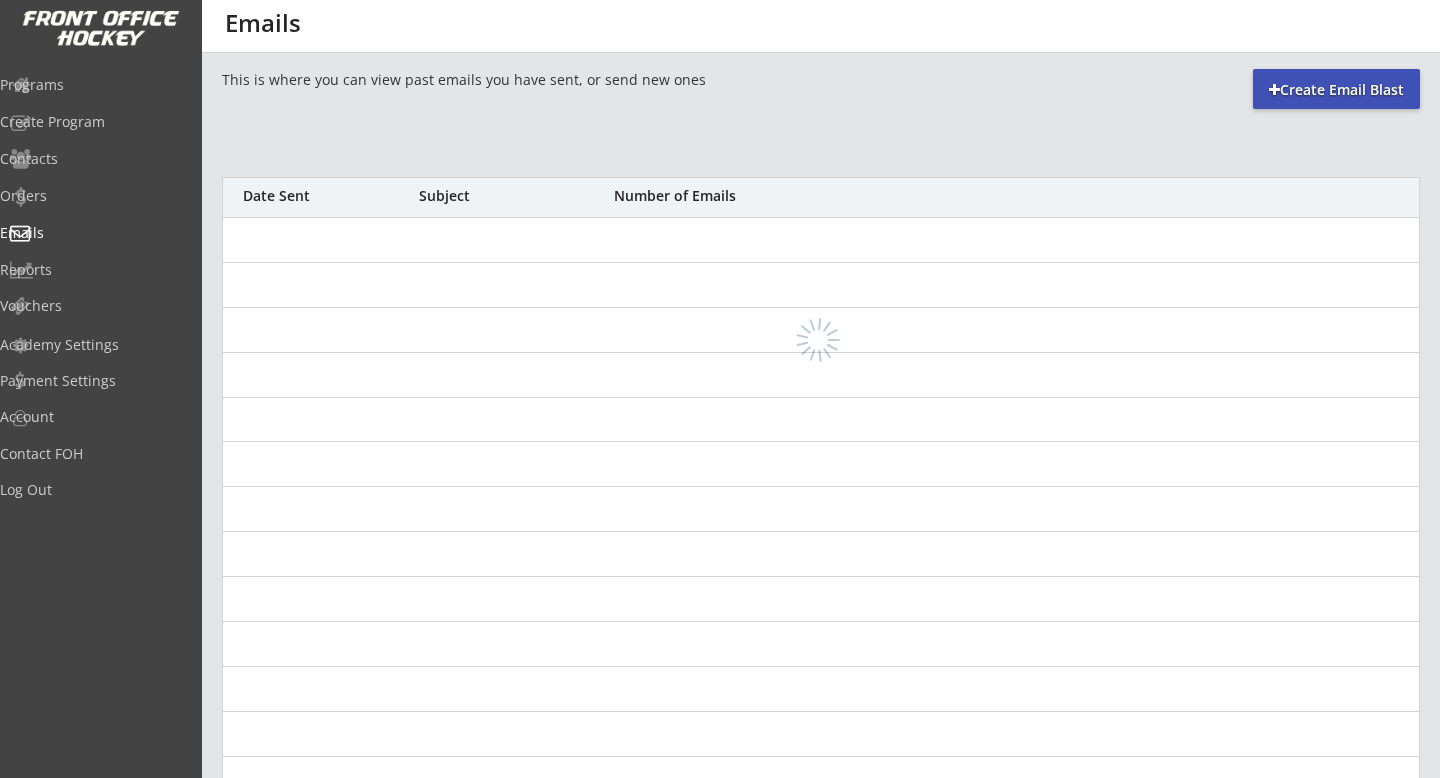 scroll, scrollTop: 0, scrollLeft: 0, axis: both 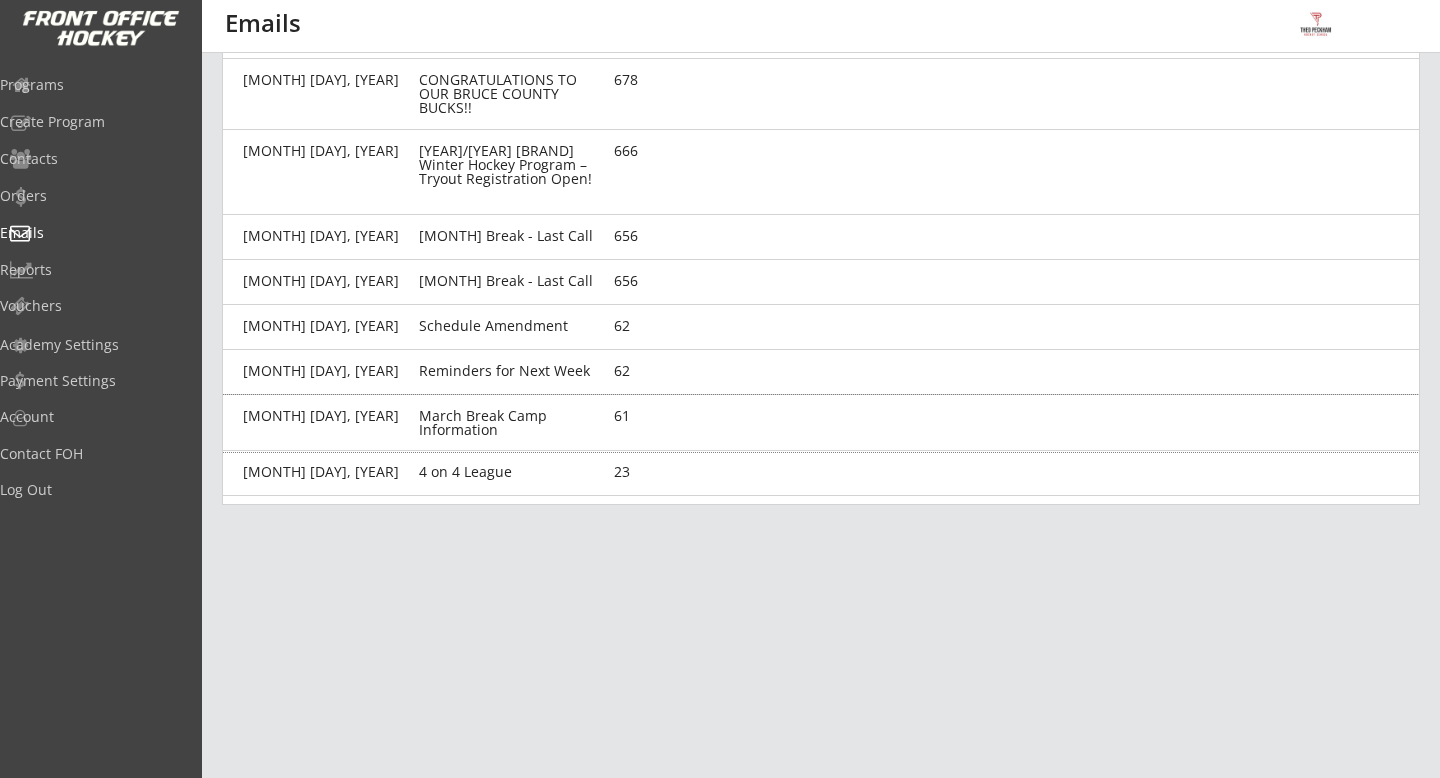 click on "March Break Camp Information" at bounding box center [325, 416] 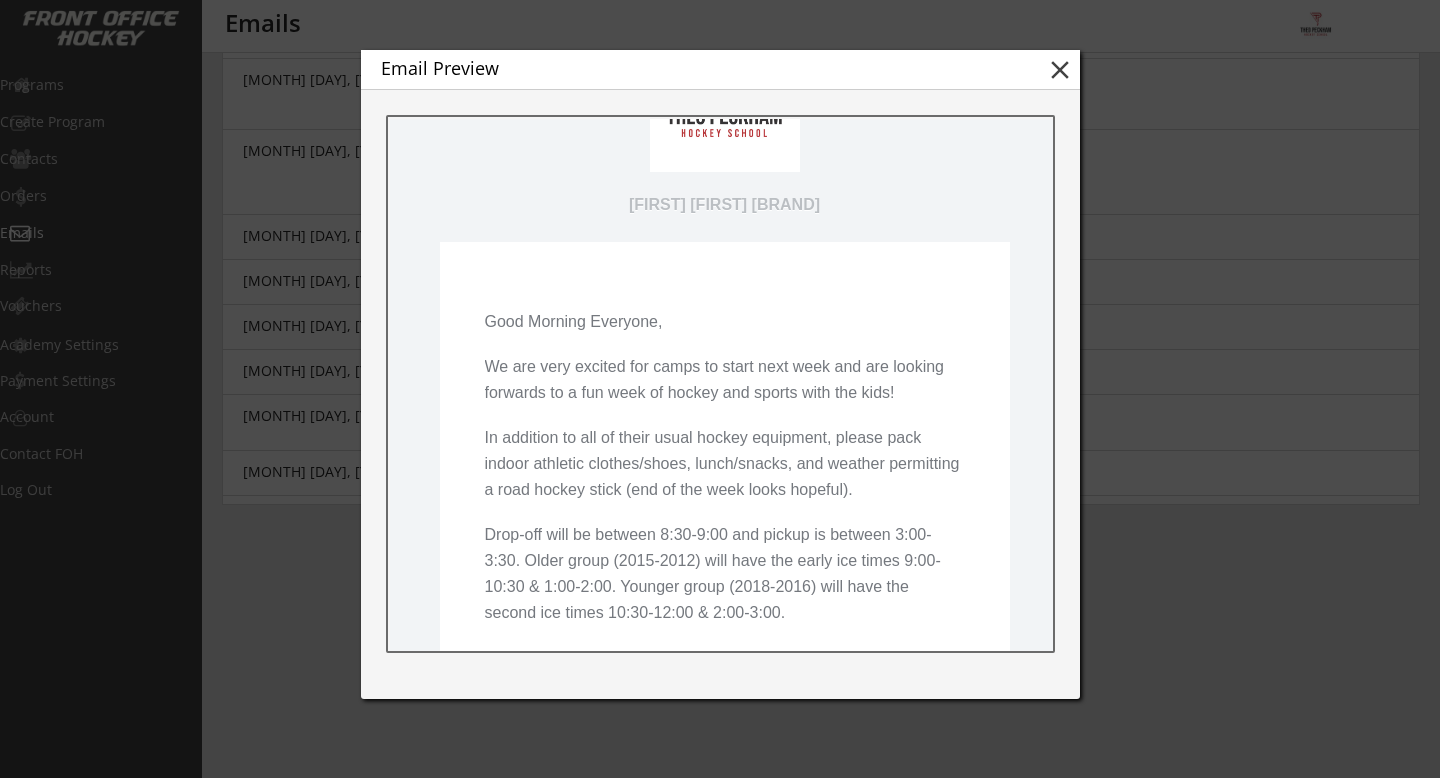 scroll, scrollTop: 0, scrollLeft: 0, axis: both 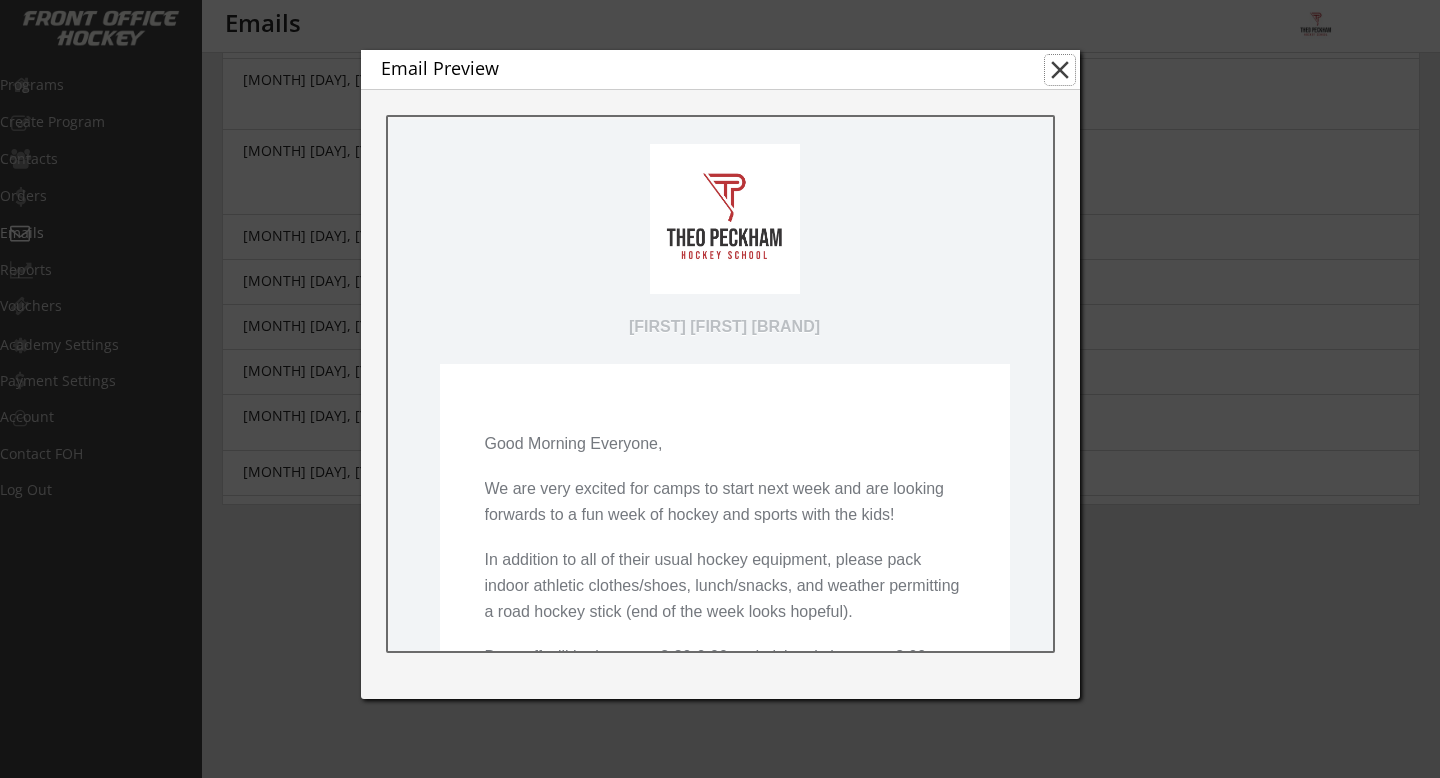 click on "close" at bounding box center [1060, 70] 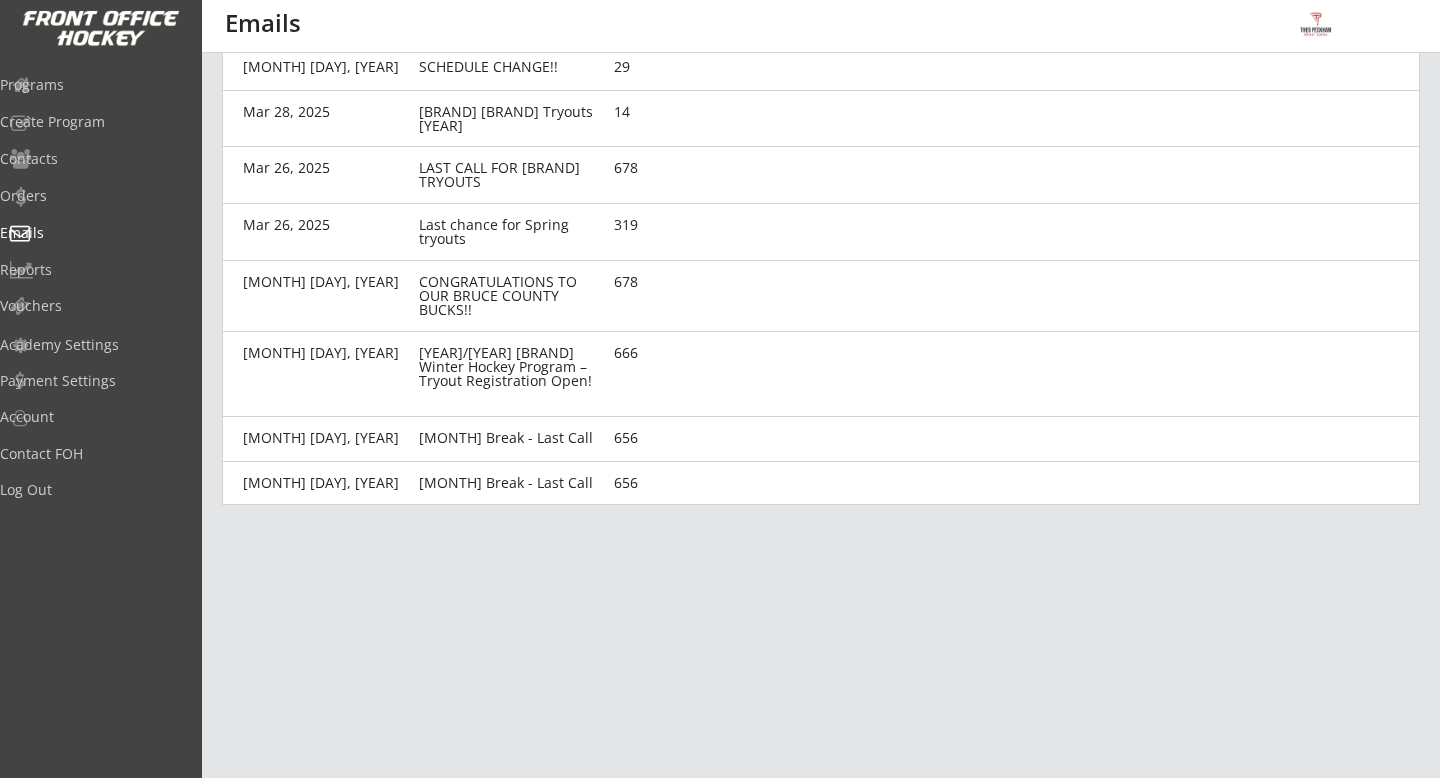 scroll, scrollTop: 0, scrollLeft: 0, axis: both 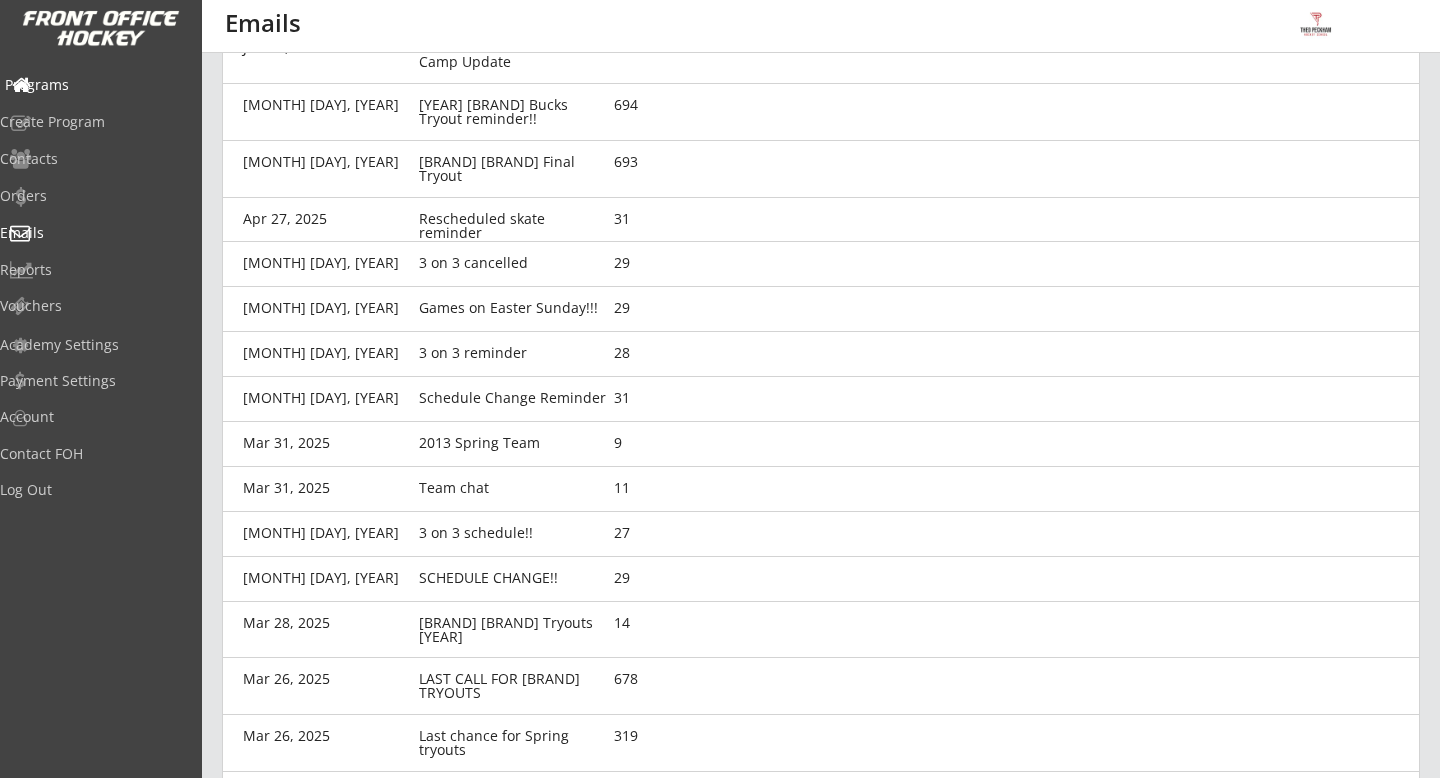 click on "Programs" at bounding box center [95, 85] 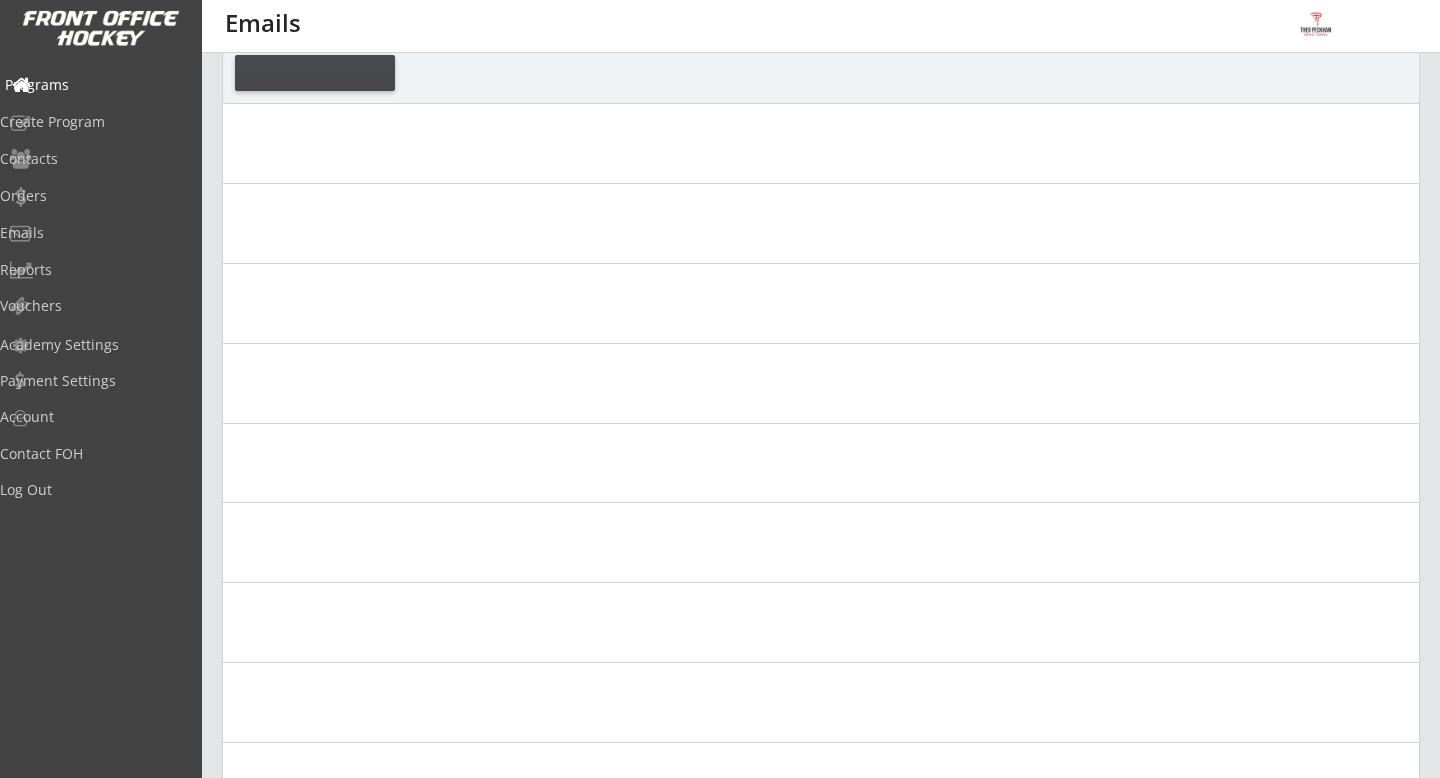 scroll, scrollTop: 0, scrollLeft: 0, axis: both 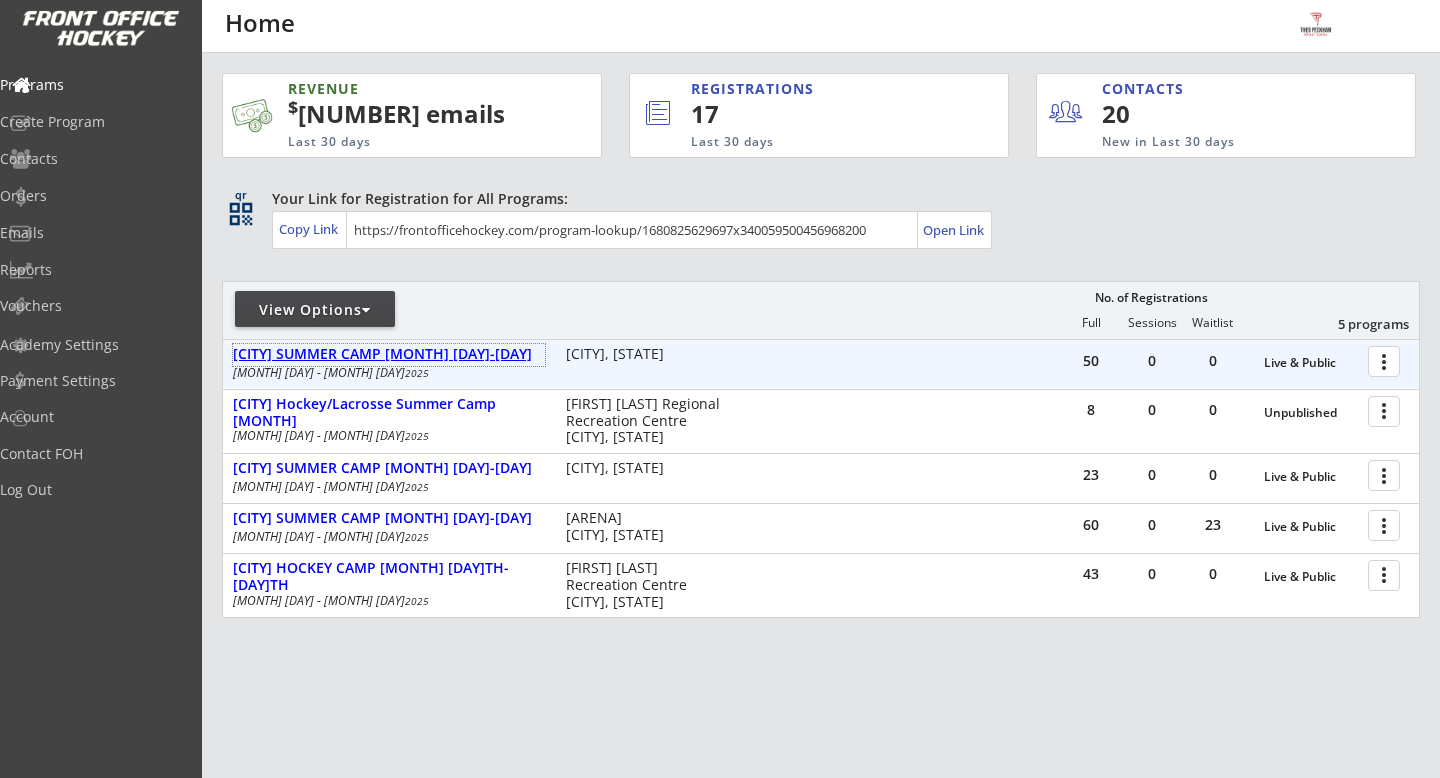 click on "[CITY] SUMMER CAMP [MONTH] [DAY]-[DAY]" at bounding box center [389, 354] 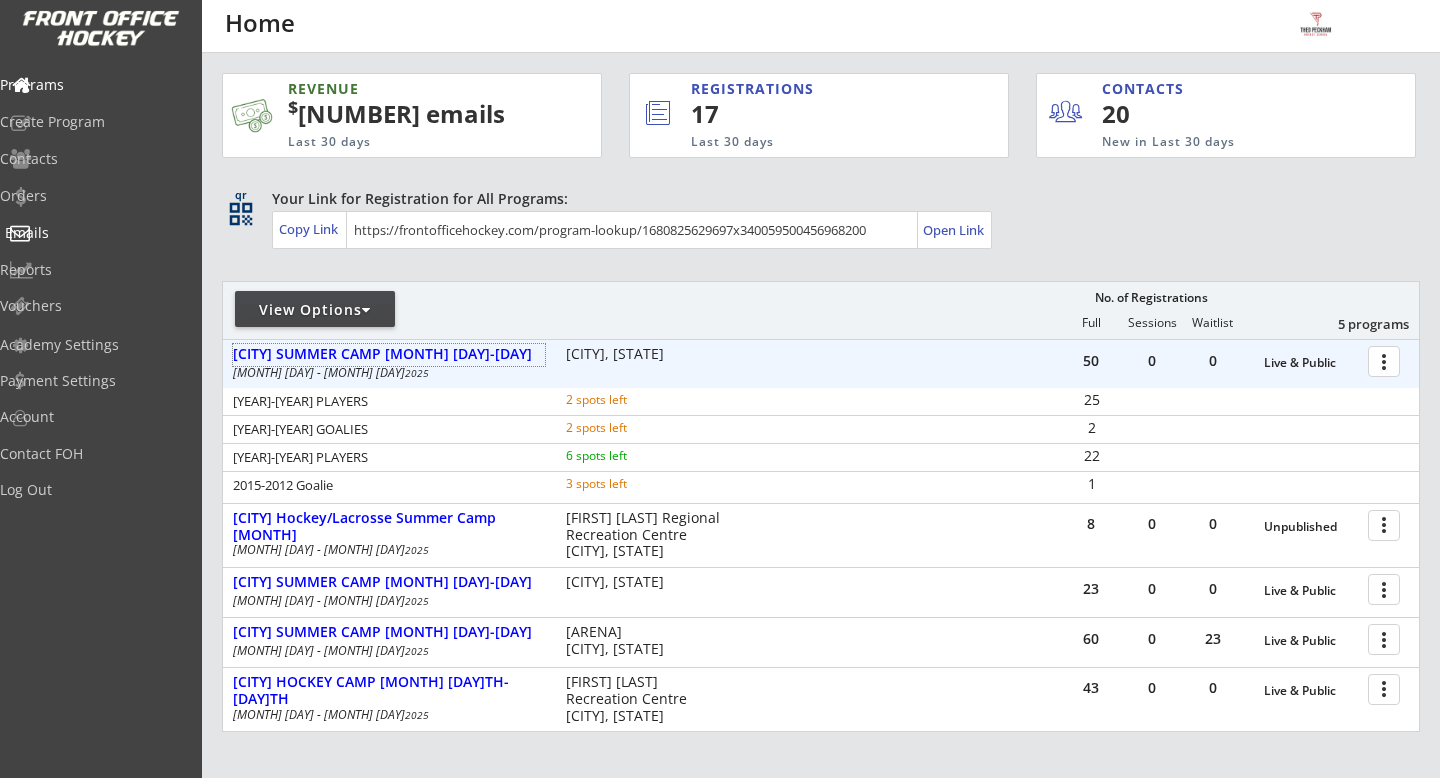 click on "Emails" at bounding box center (95, 85) 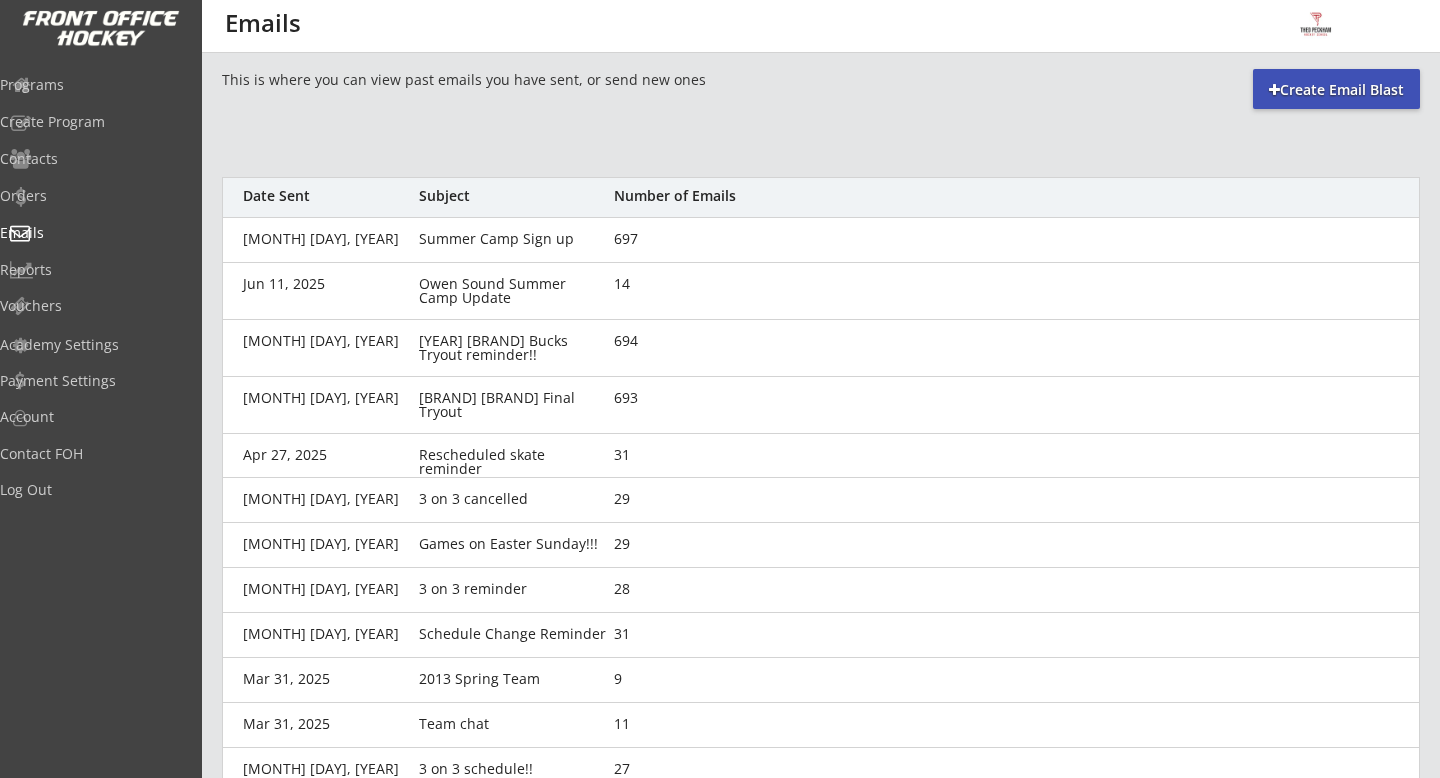 click on "Create Email Blast" at bounding box center (0, 0) 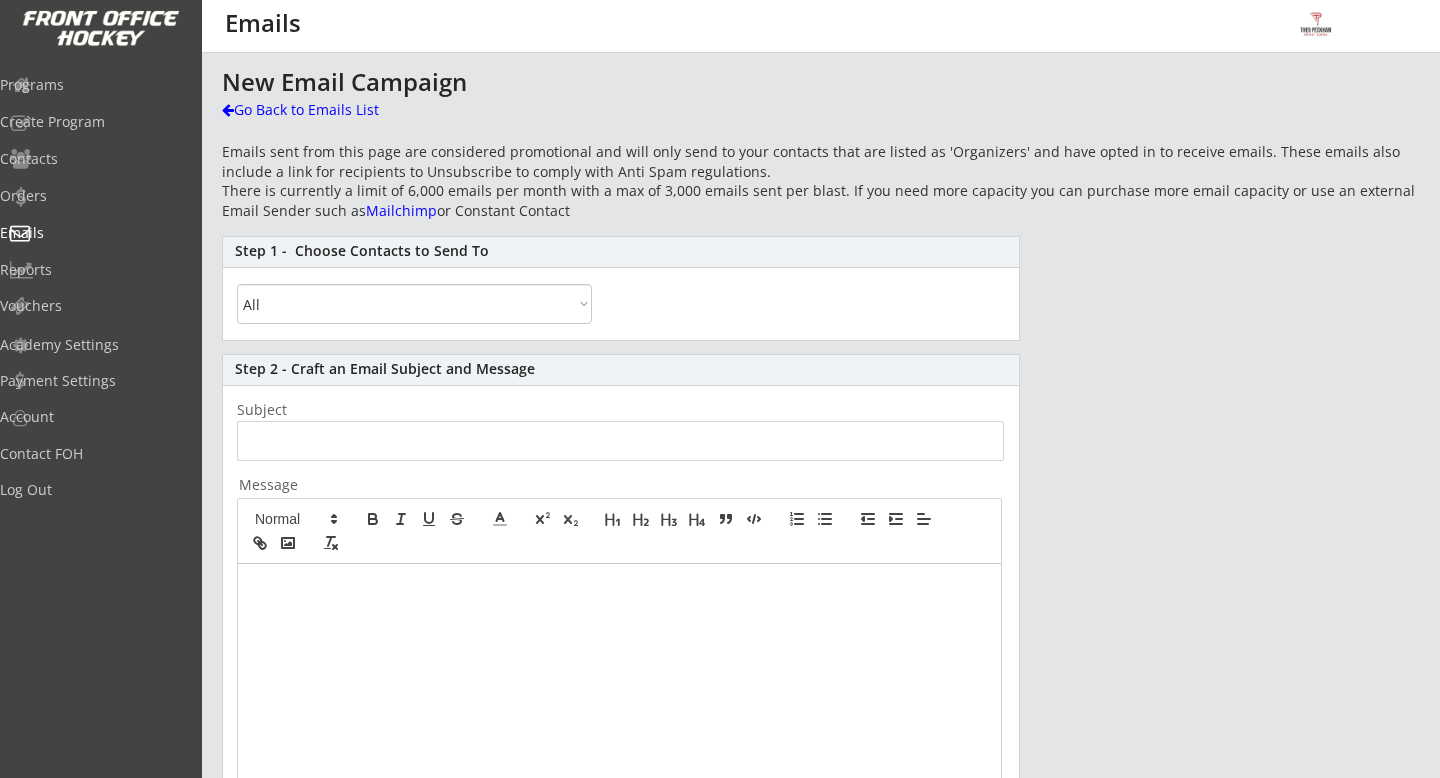 click at bounding box center (0, 0) 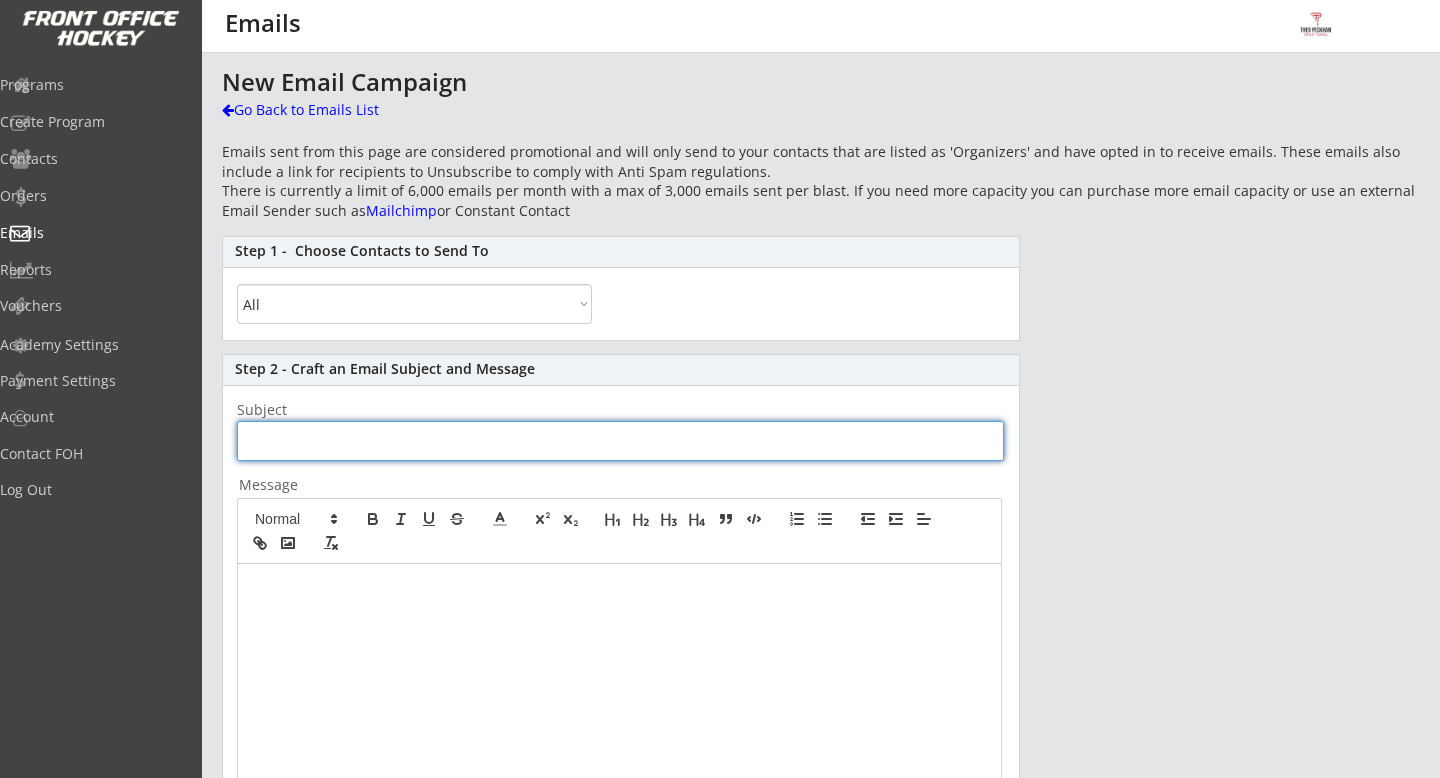click at bounding box center (619, 751) 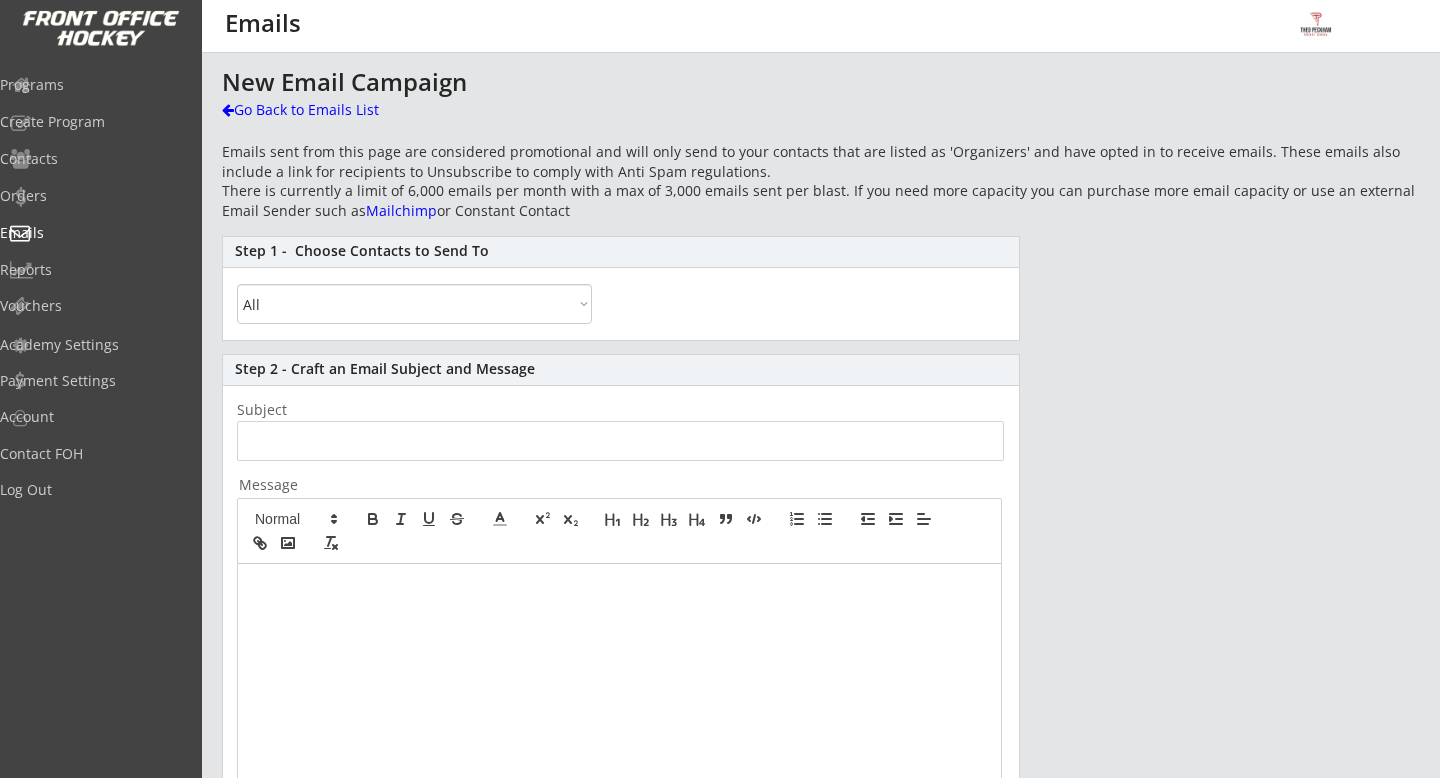 scroll, scrollTop: 0, scrollLeft: 0, axis: both 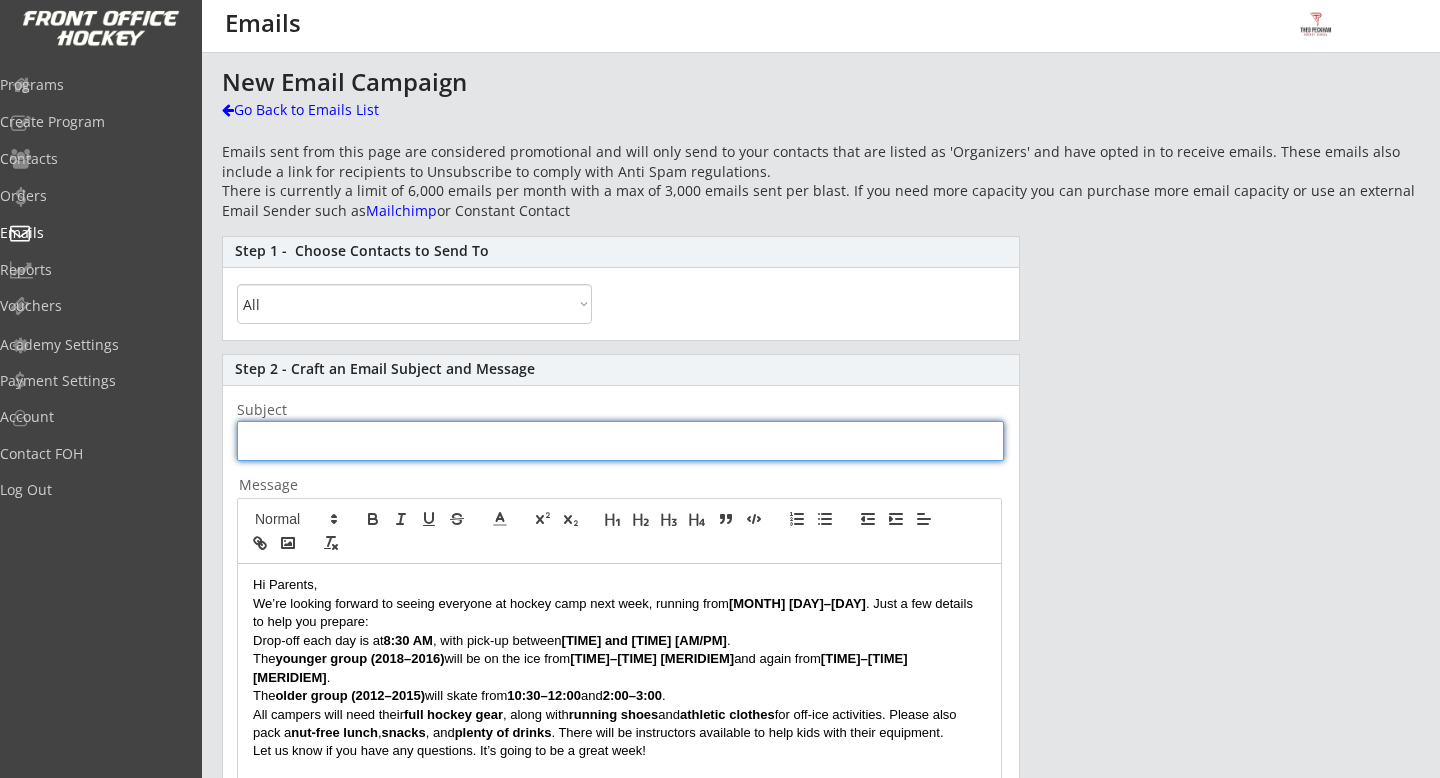 click at bounding box center (0, 0) 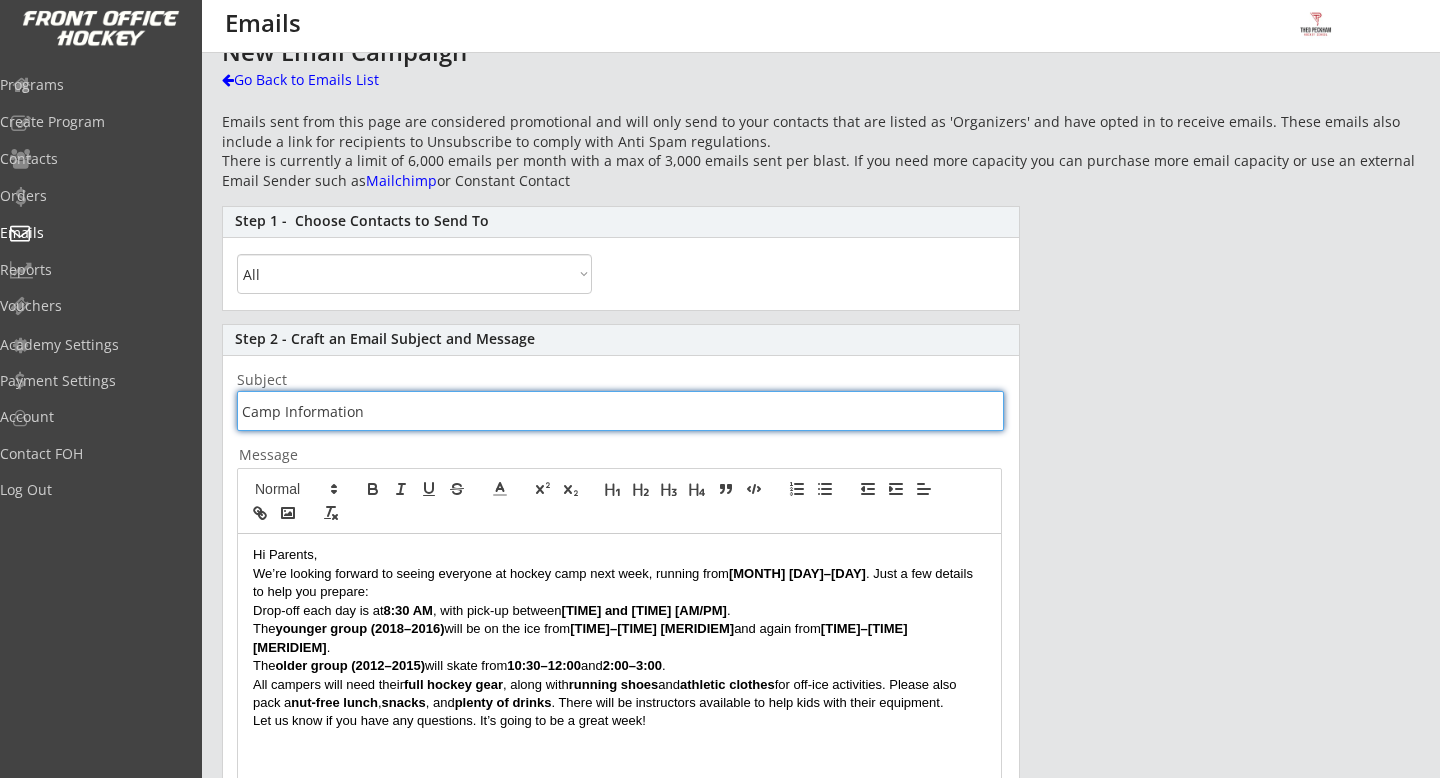 scroll, scrollTop: 33, scrollLeft: 0, axis: vertical 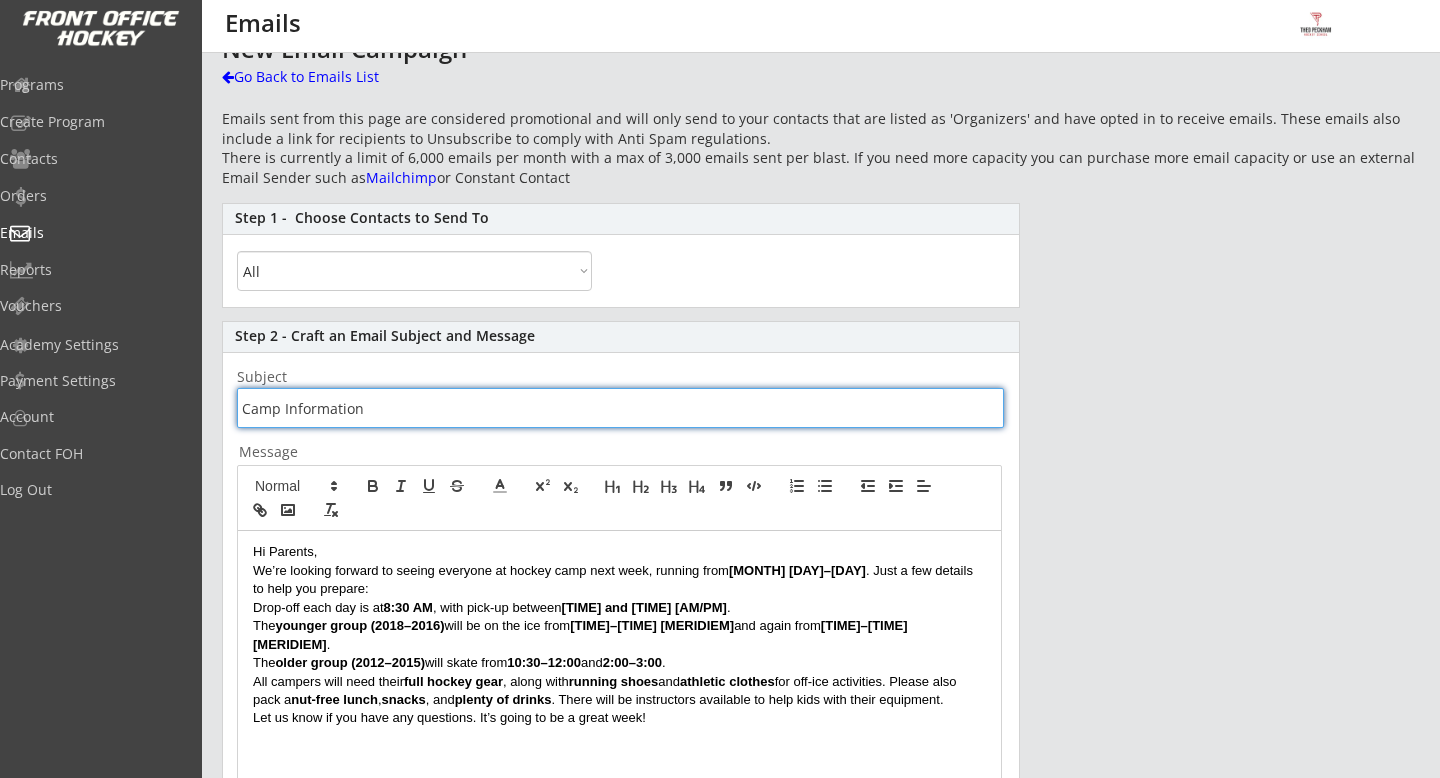 type on "Camp Information" 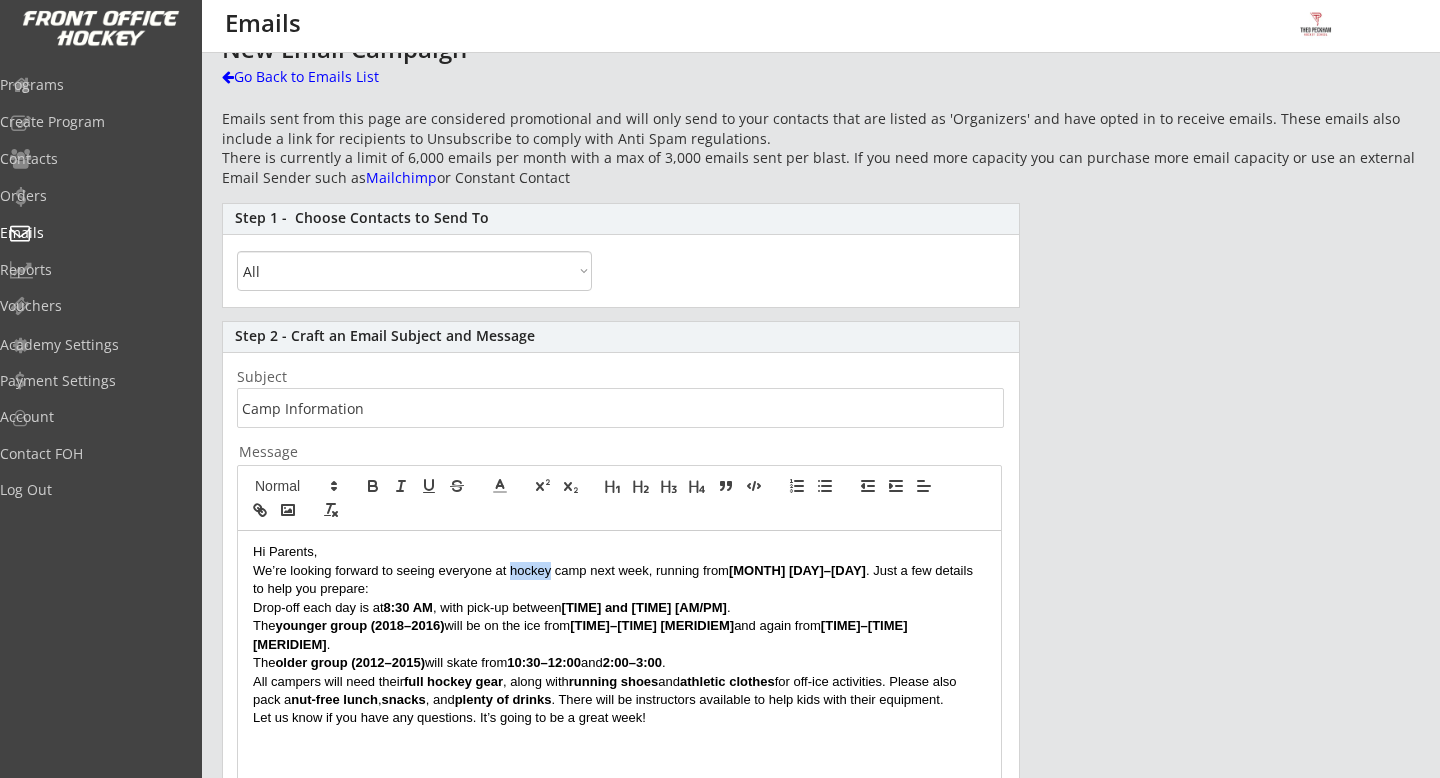 drag, startPoint x: 551, startPoint y: 572, endPoint x: 511, endPoint y: 572, distance: 40 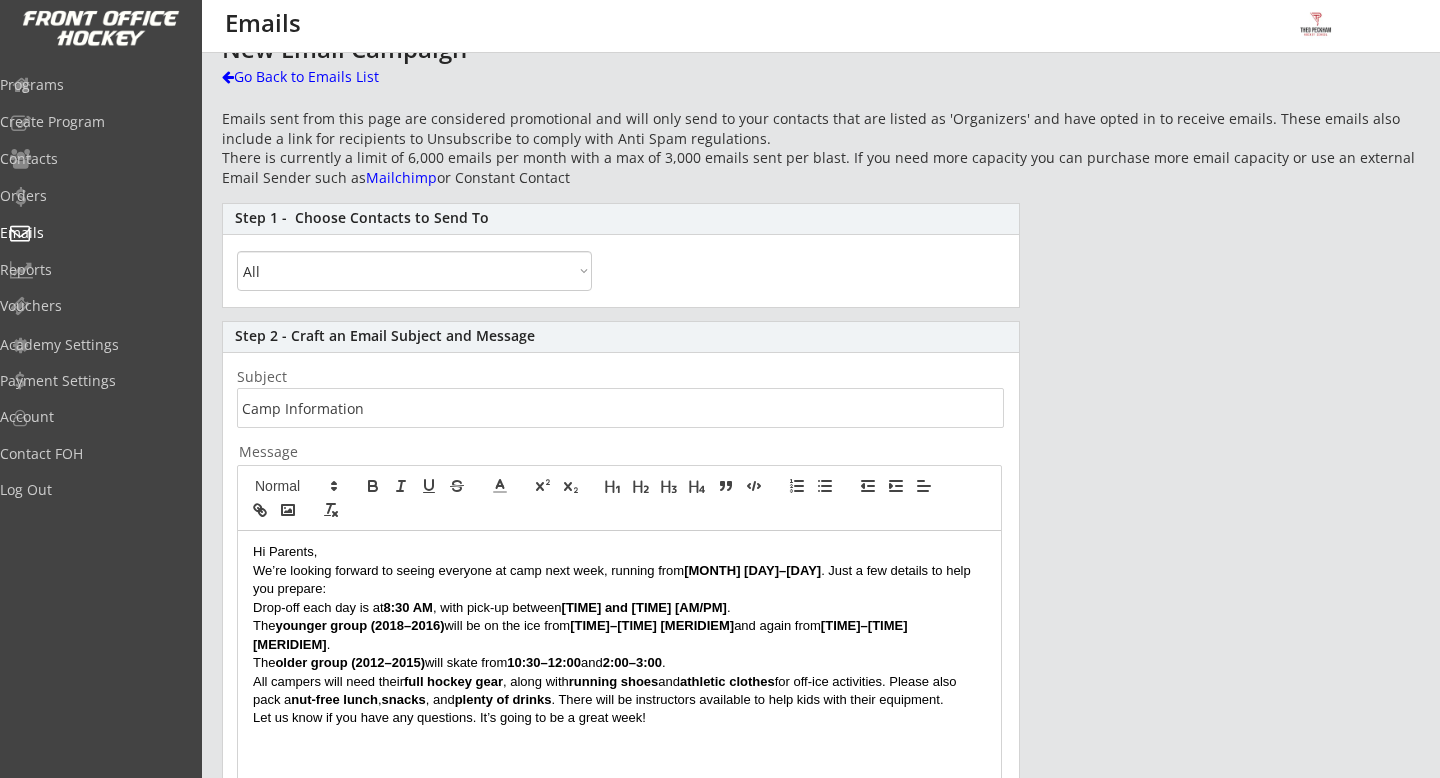 scroll, scrollTop: 50, scrollLeft: 0, axis: vertical 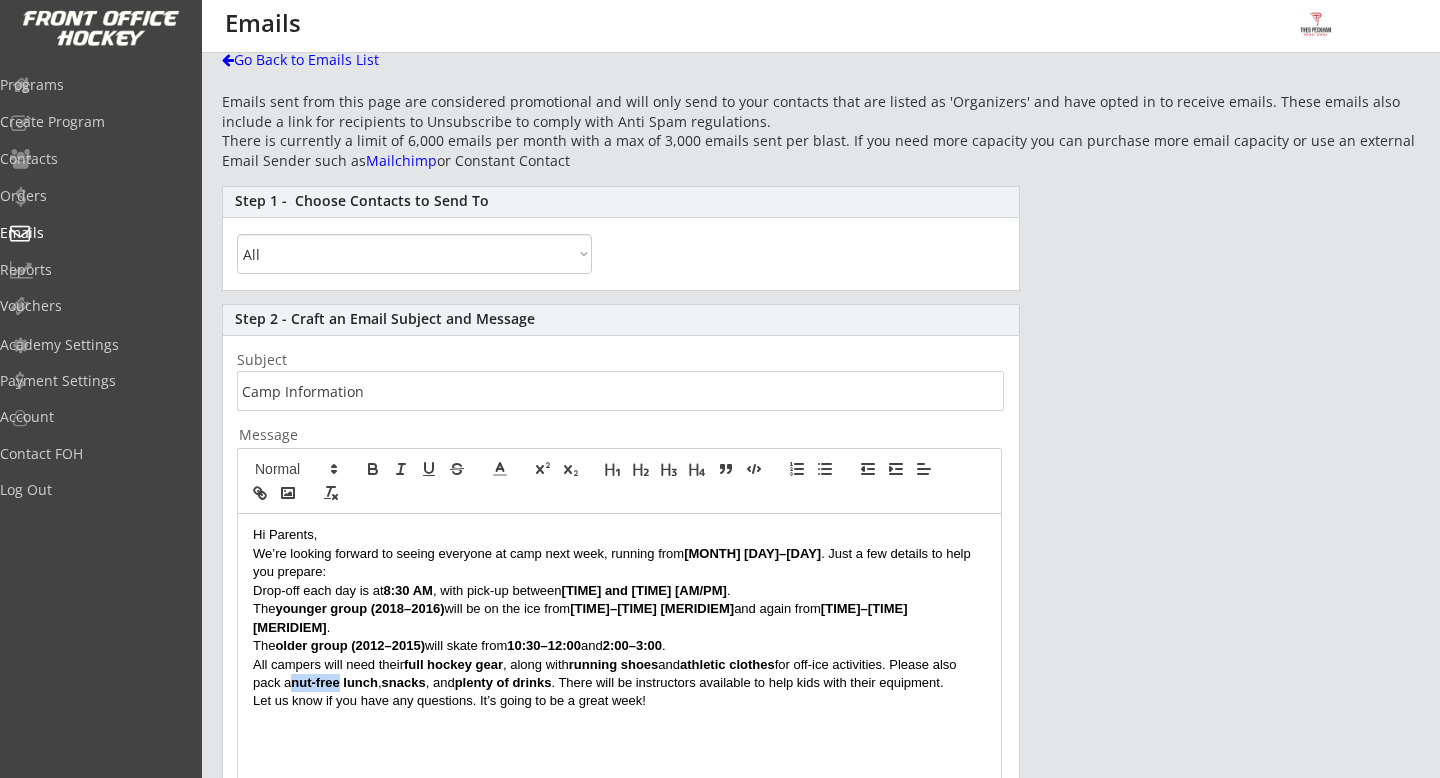 drag, startPoint x: 343, startPoint y: 649, endPoint x: 293, endPoint y: 648, distance: 50.01 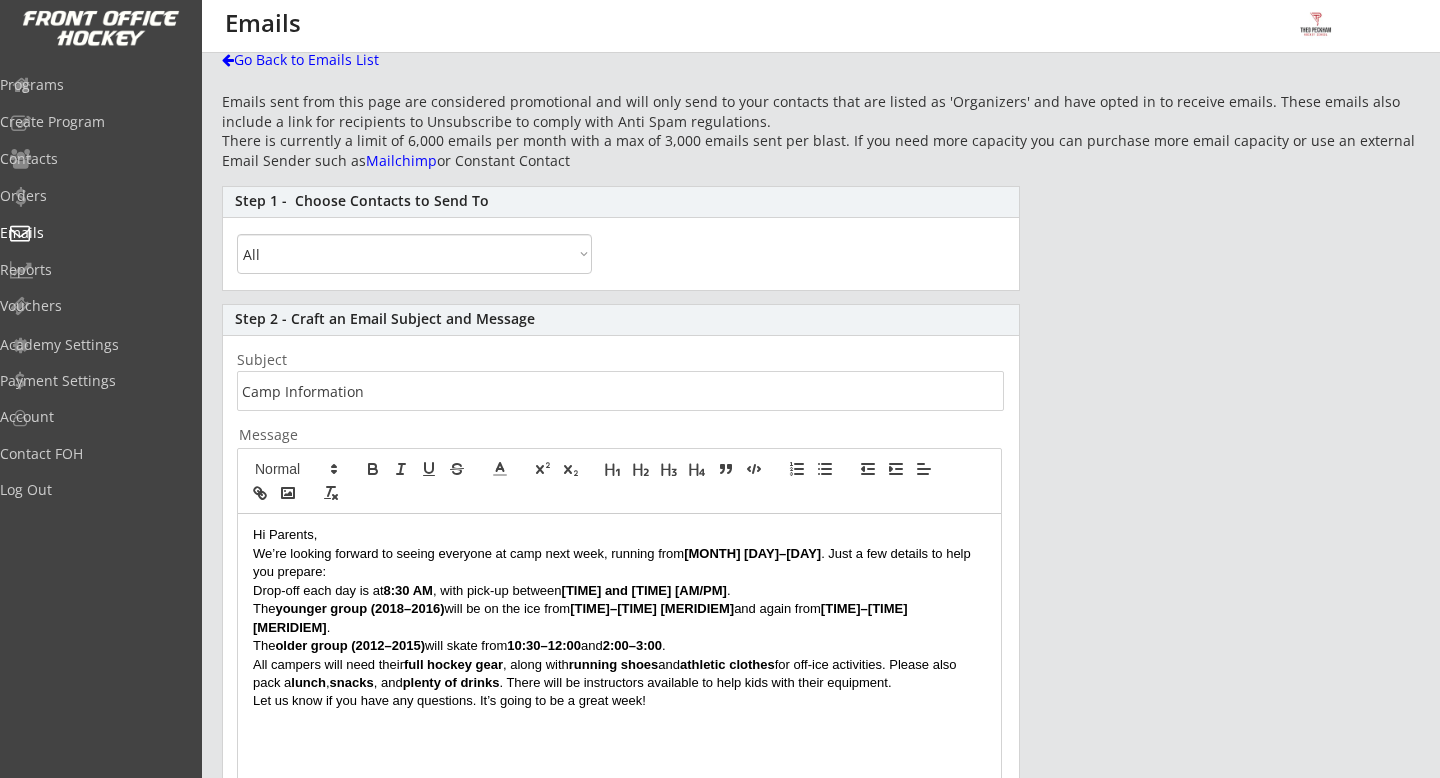 click on "Let us know if you have any questions. It’s going to be a great week!" at bounding box center (619, 701) 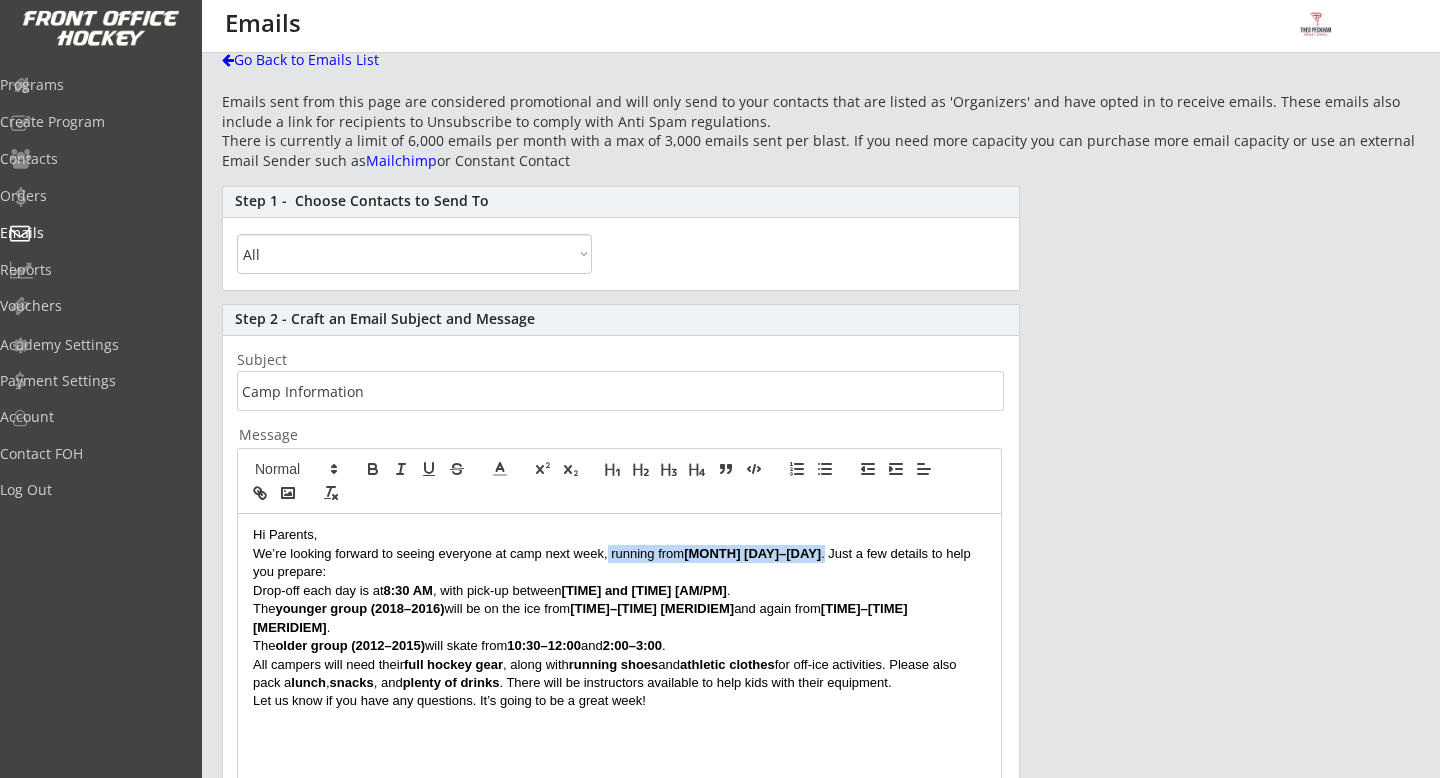drag, startPoint x: 751, startPoint y: 557, endPoint x: 606, endPoint y: 558, distance: 145.00345 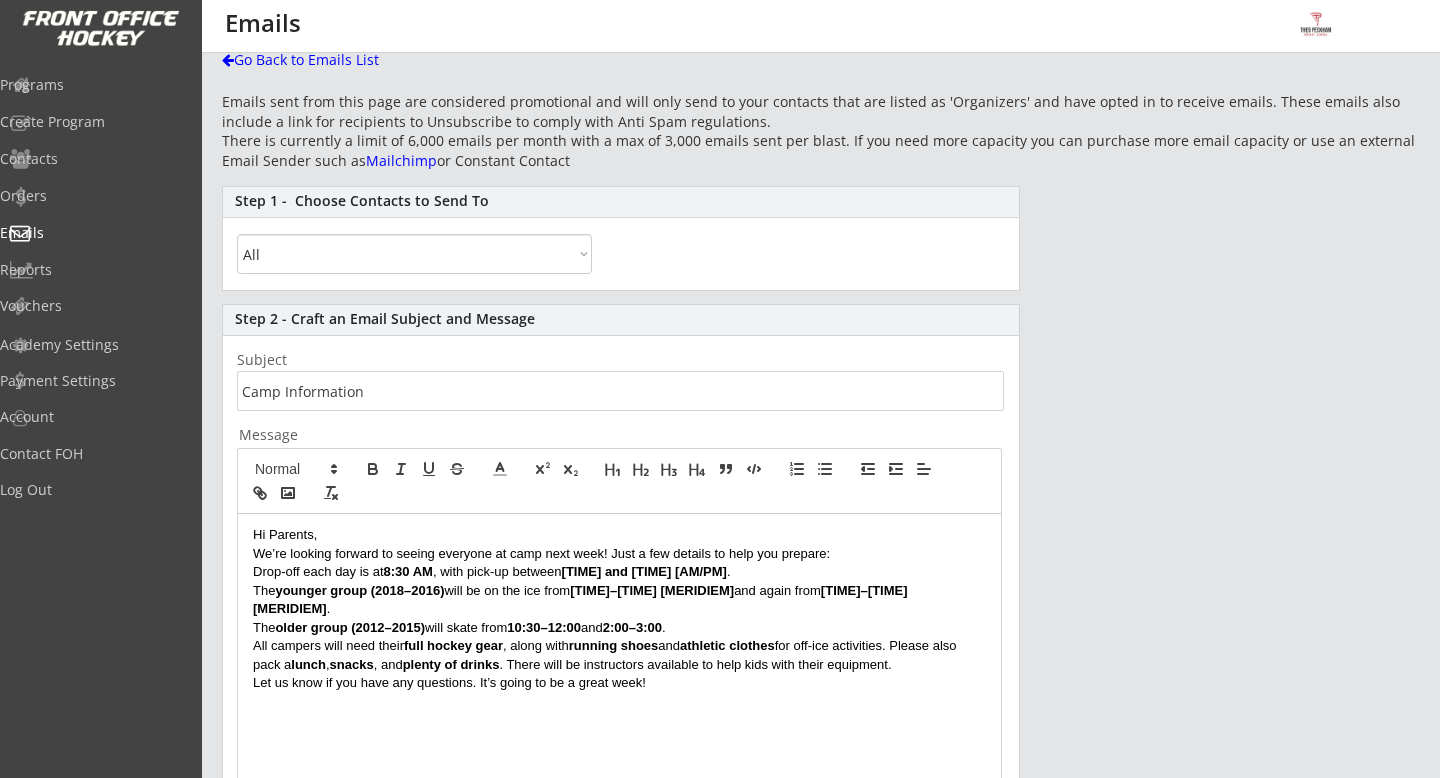 click on "The younger group ([YEAR]–[YEAR]) will be on the ice from [TIME]–[TIME] [AM/PM] and again from [TIME]–[TIME] [AM/PM]." at bounding box center (619, 600) 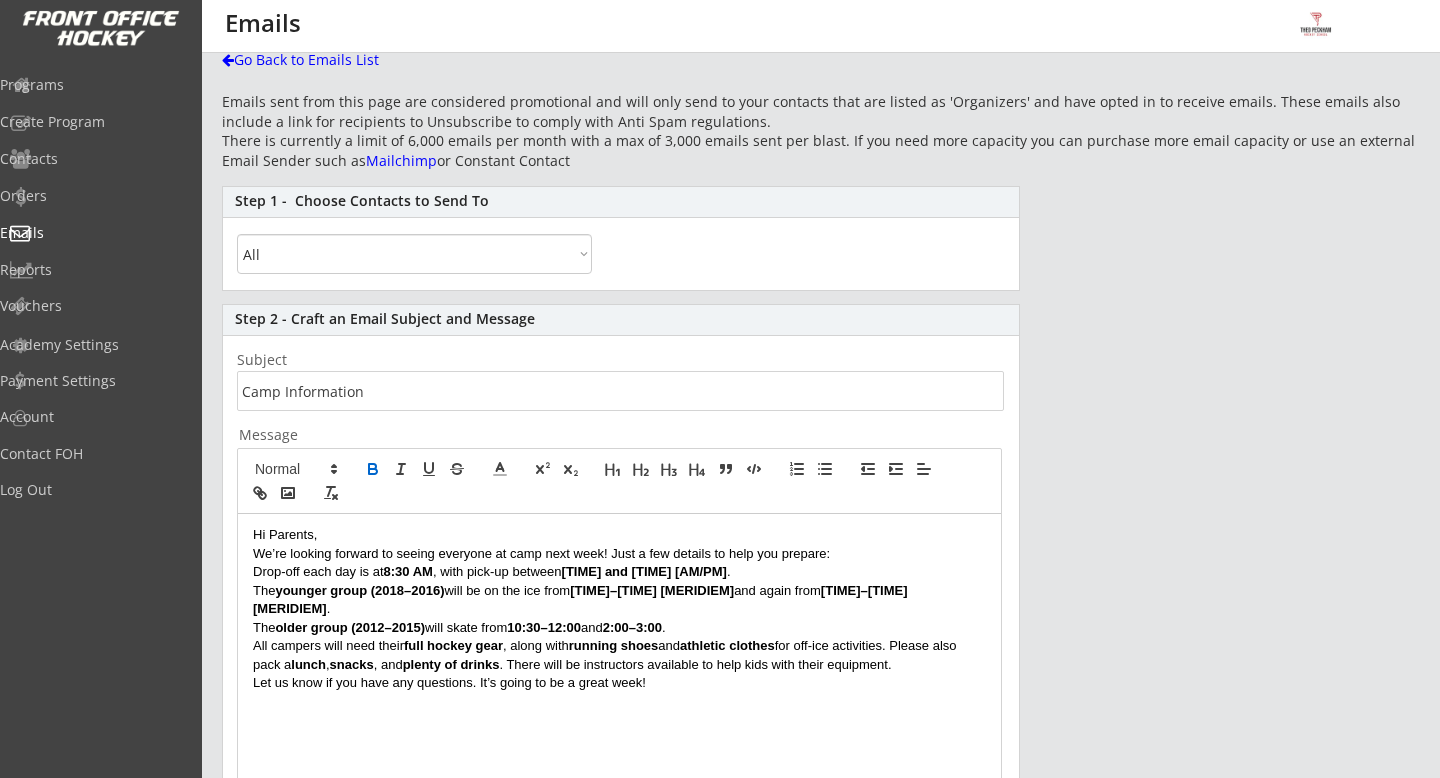click on "The  older group (2012–2015)  will skate from  10:30–12:00  and  2:00–3:00 ." at bounding box center (619, 628) 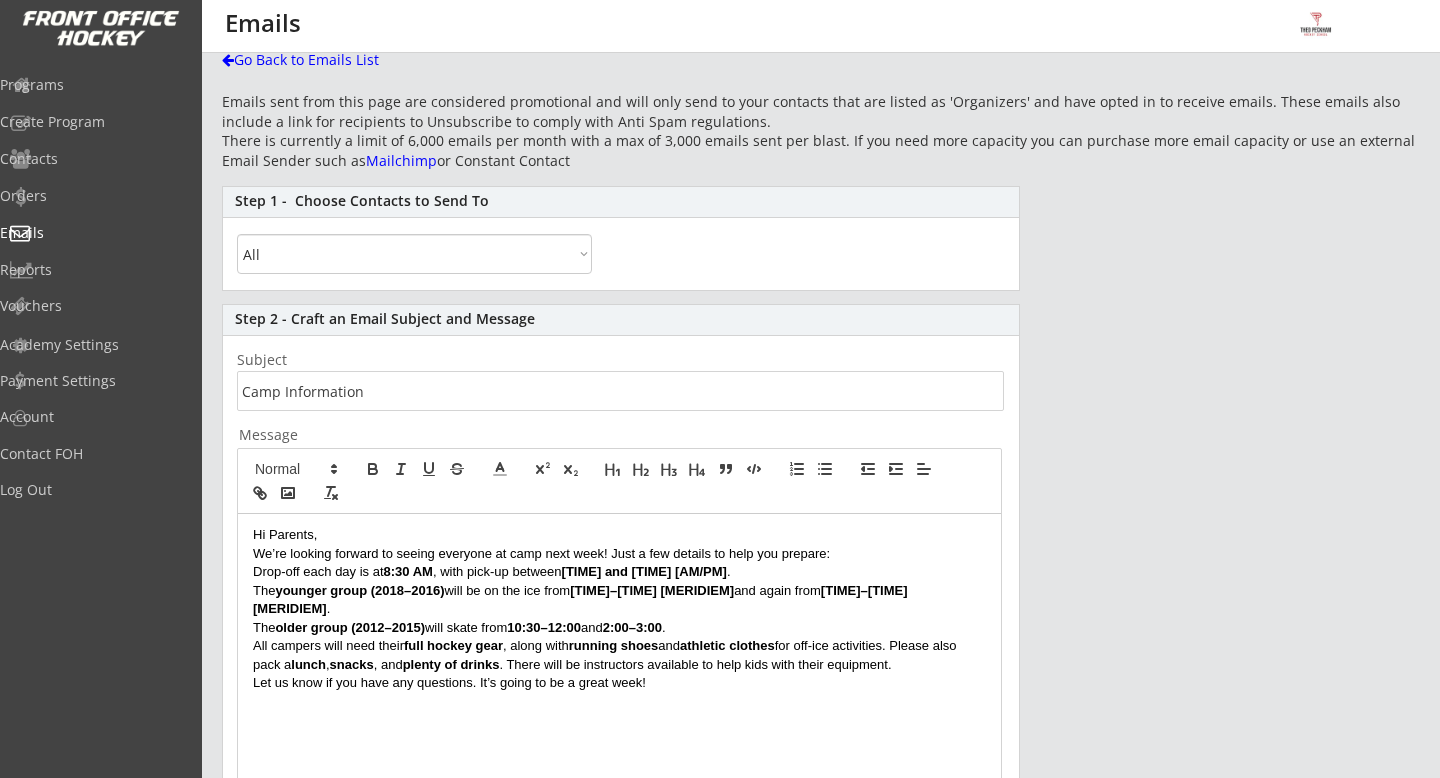 click on "All campers will need their full hockey gear, along with running shoes and athletic clothes for off-ice activities. Please also pack a lunch, snacks, and plenty of drinks. There will be instructors available to help kids with their equipment." at bounding box center [619, 655] 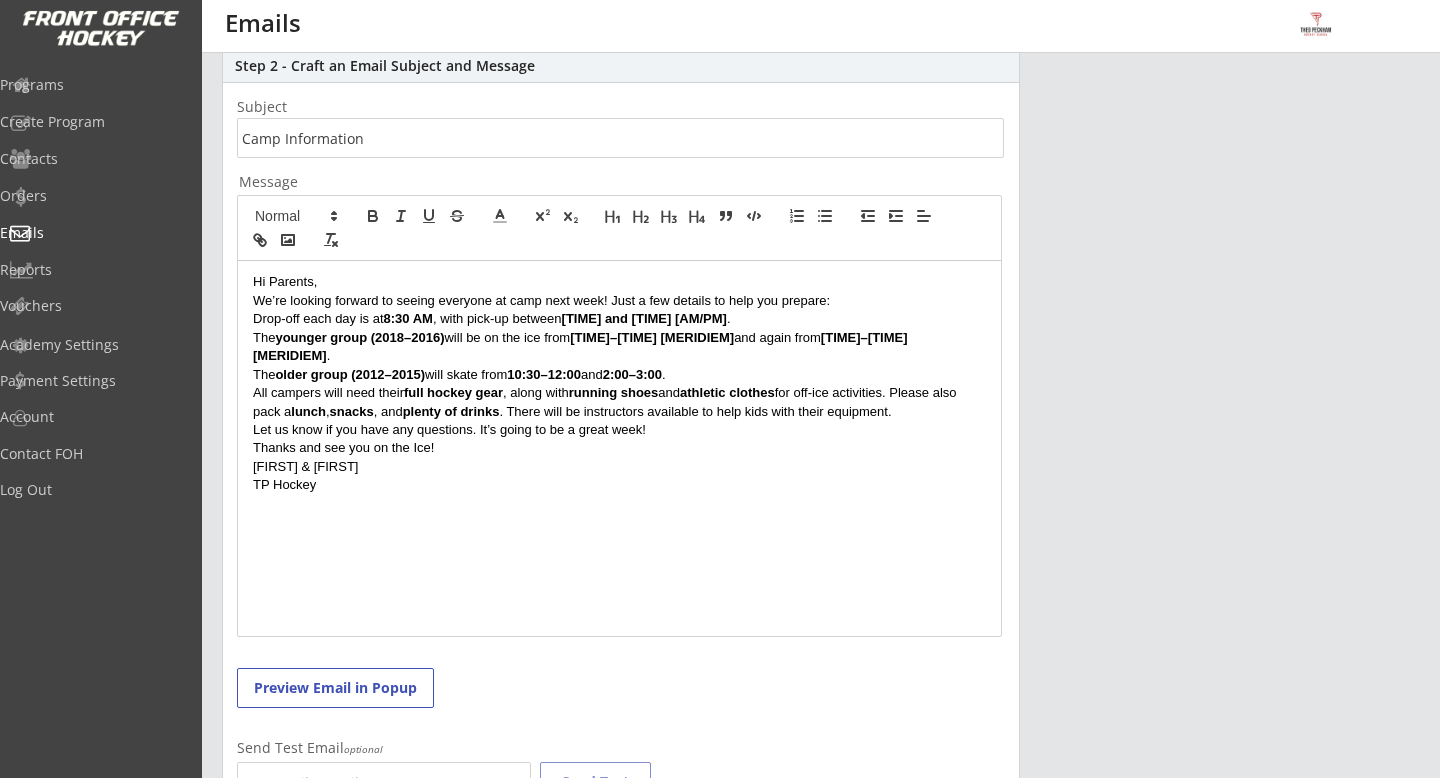scroll, scrollTop: 314, scrollLeft: 0, axis: vertical 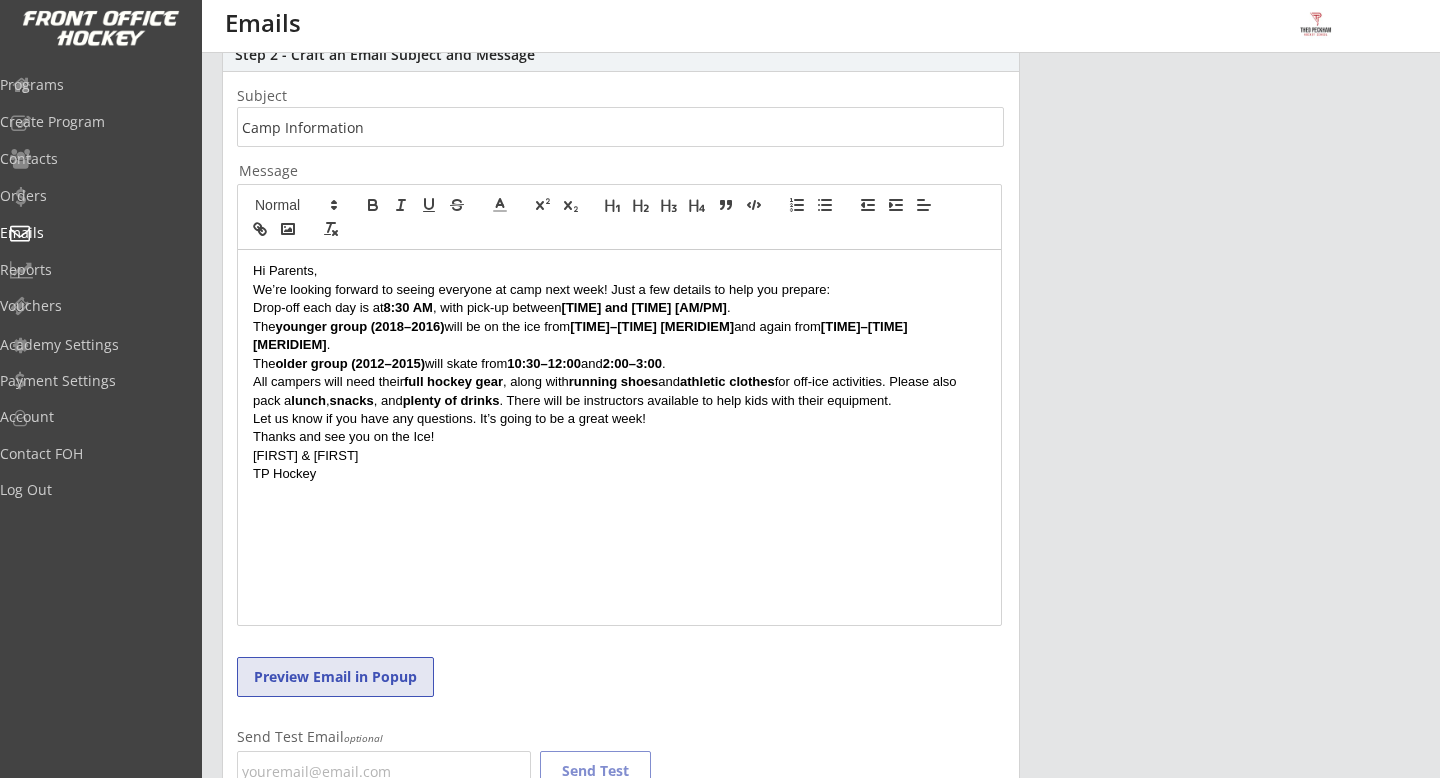 click on "Preview Email in Popup" at bounding box center (335, 677) 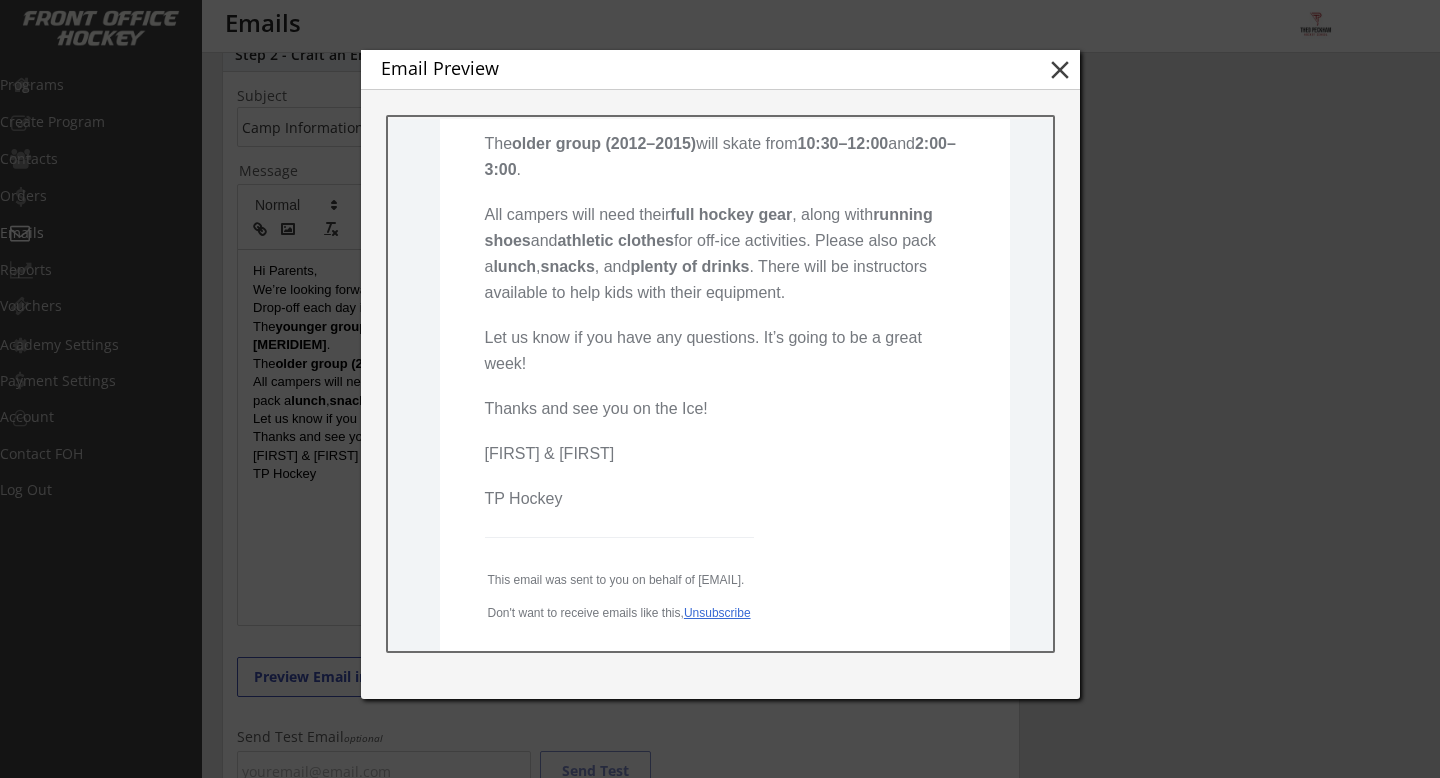 scroll, scrollTop: 525, scrollLeft: 0, axis: vertical 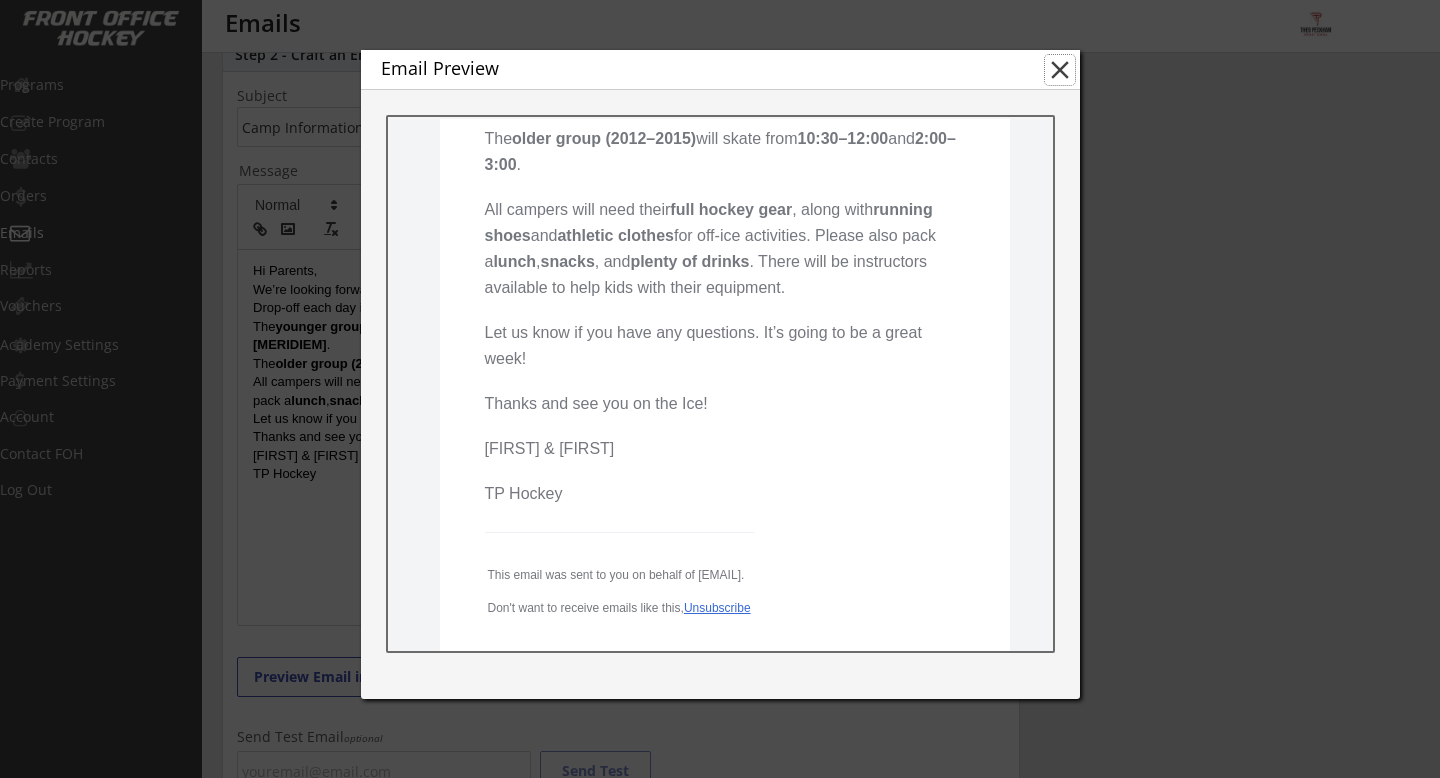 click on "close" at bounding box center [1060, 70] 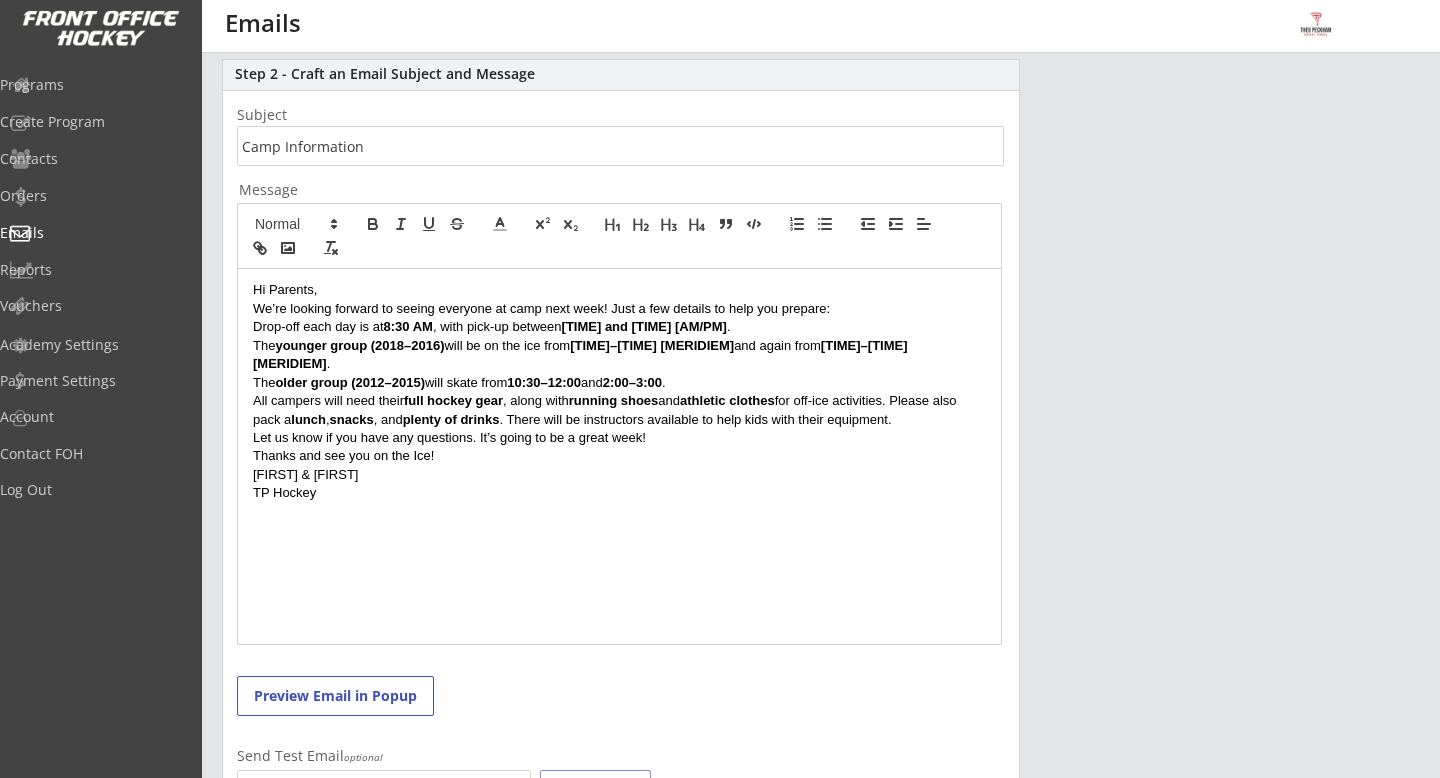 scroll, scrollTop: 285, scrollLeft: 0, axis: vertical 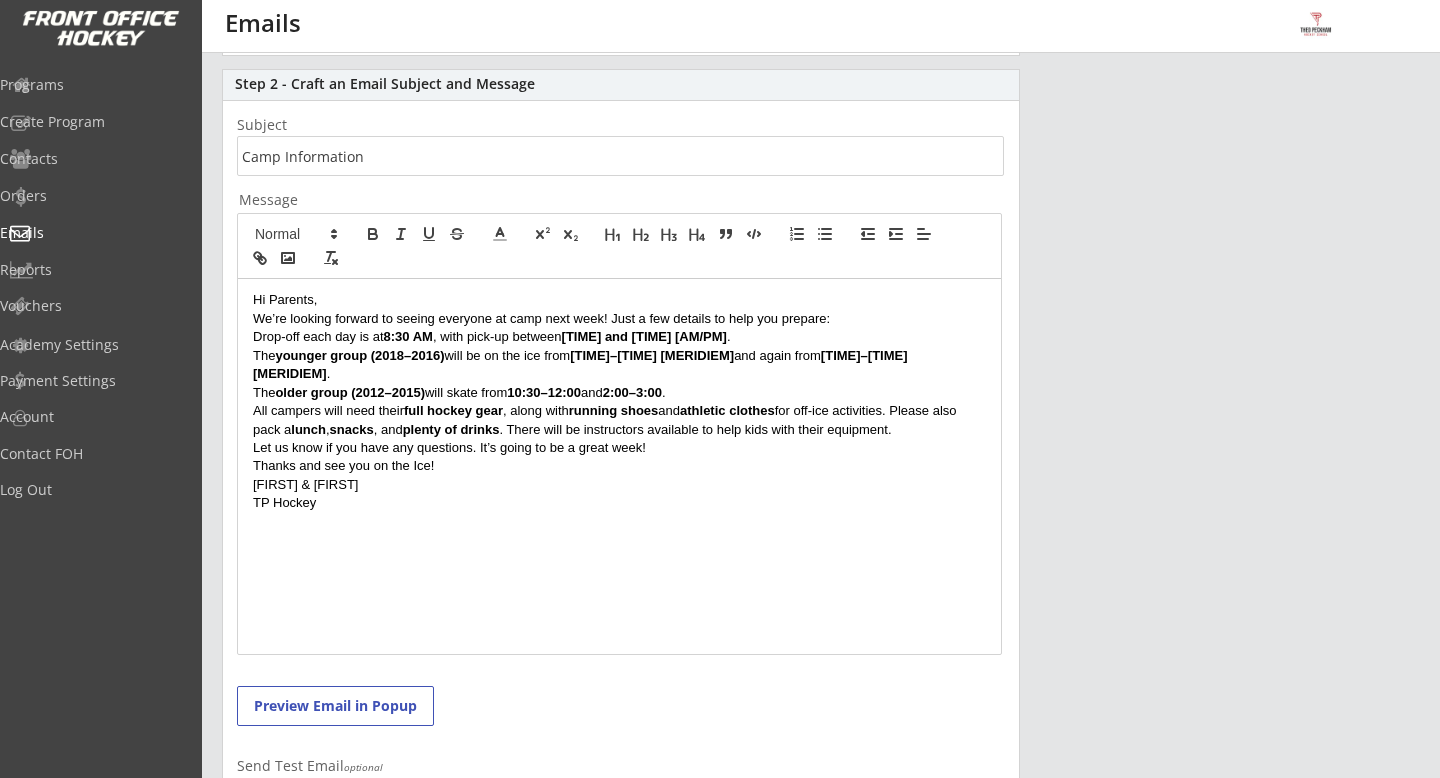 click on "TP Hockey" at bounding box center (619, 503) 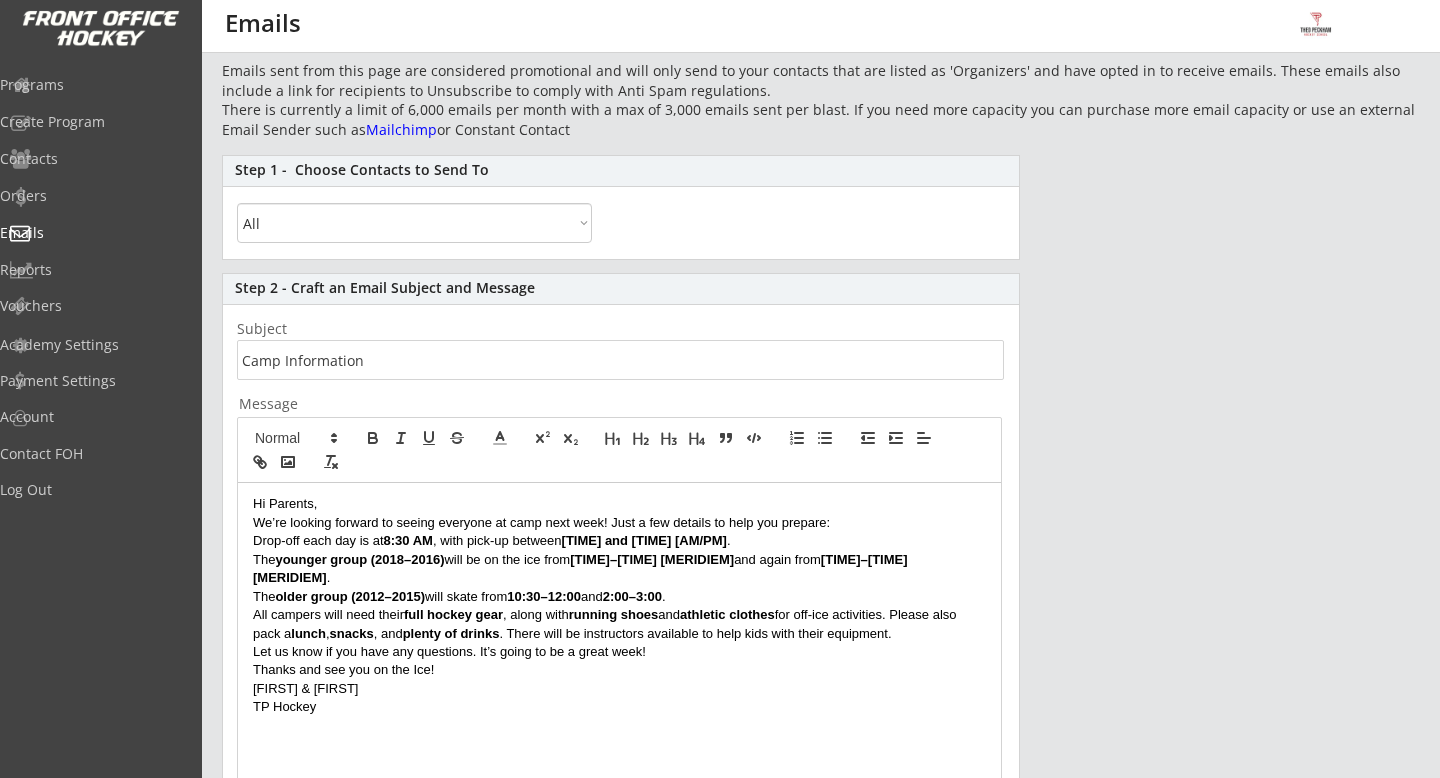 scroll, scrollTop: 38, scrollLeft: 0, axis: vertical 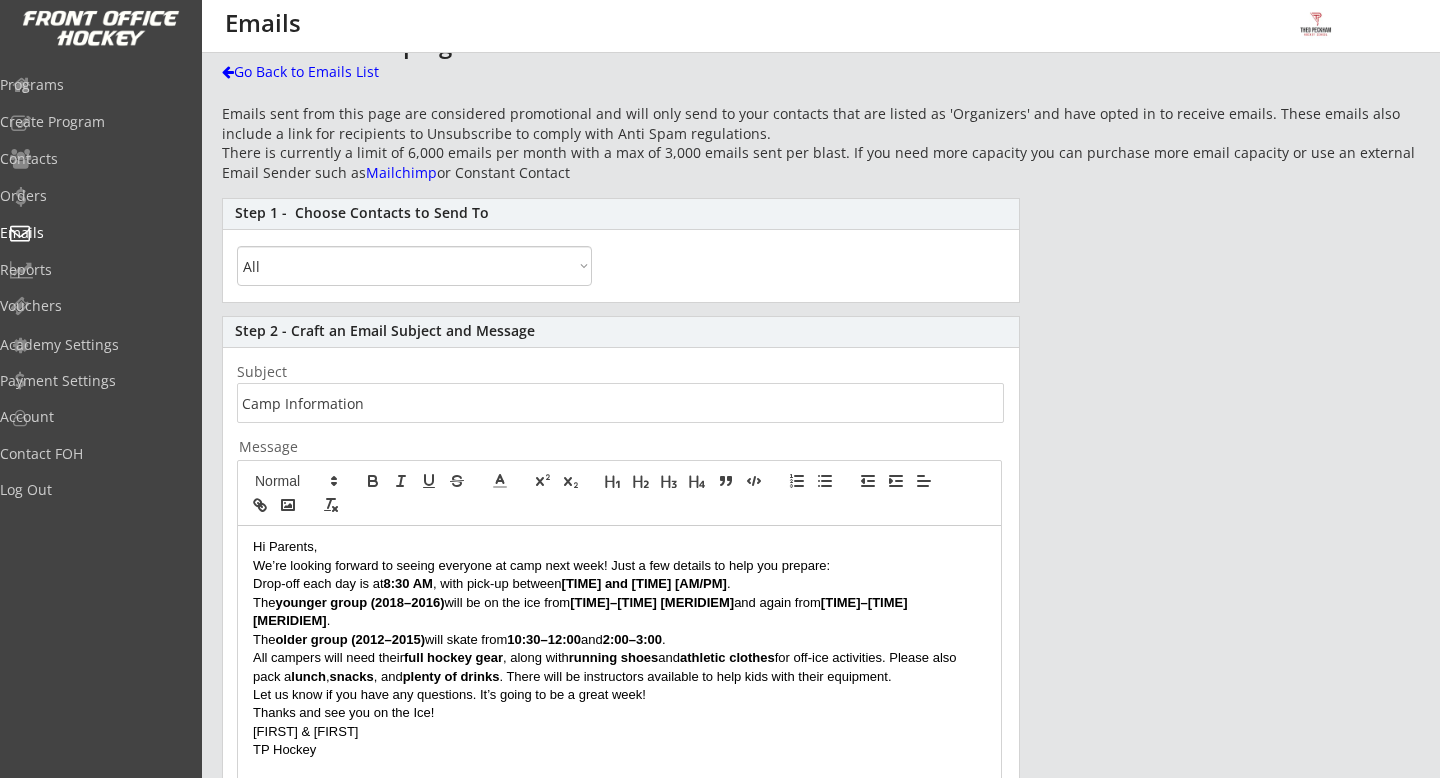 click on "All By Specific Programs Within Birth Year Range" at bounding box center (414, 266) 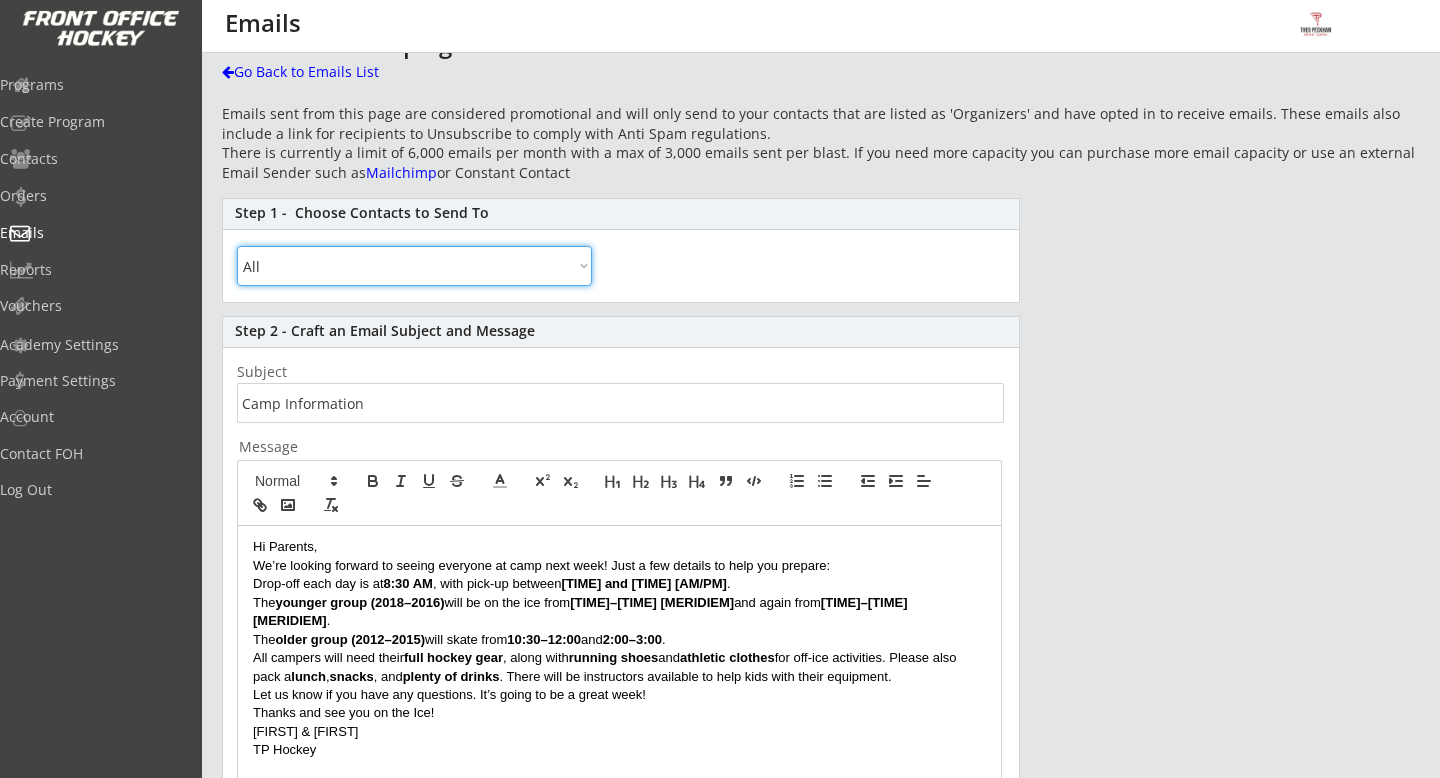 select on ""By Specific Programs"" 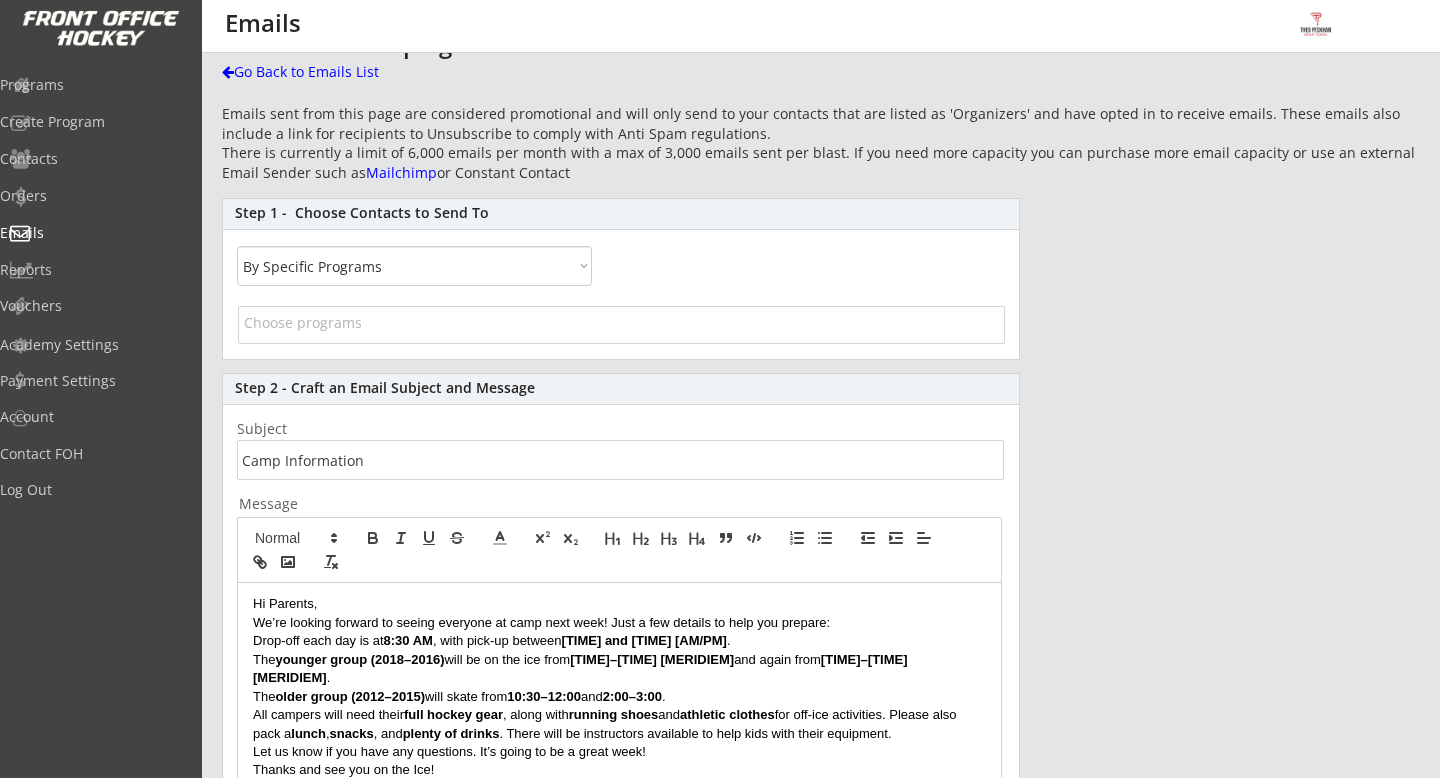 click at bounding box center (621, 322) 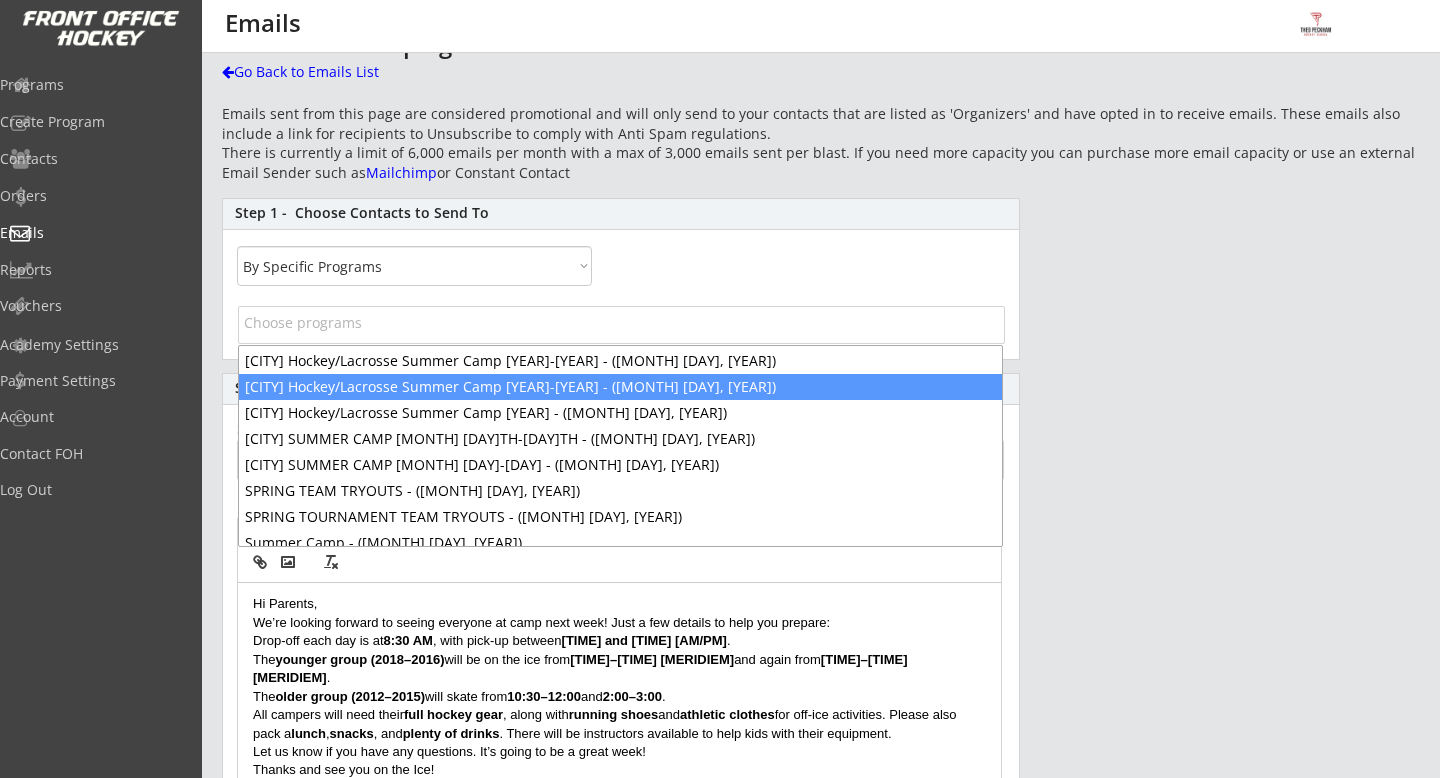 scroll, scrollTop: 623, scrollLeft: 0, axis: vertical 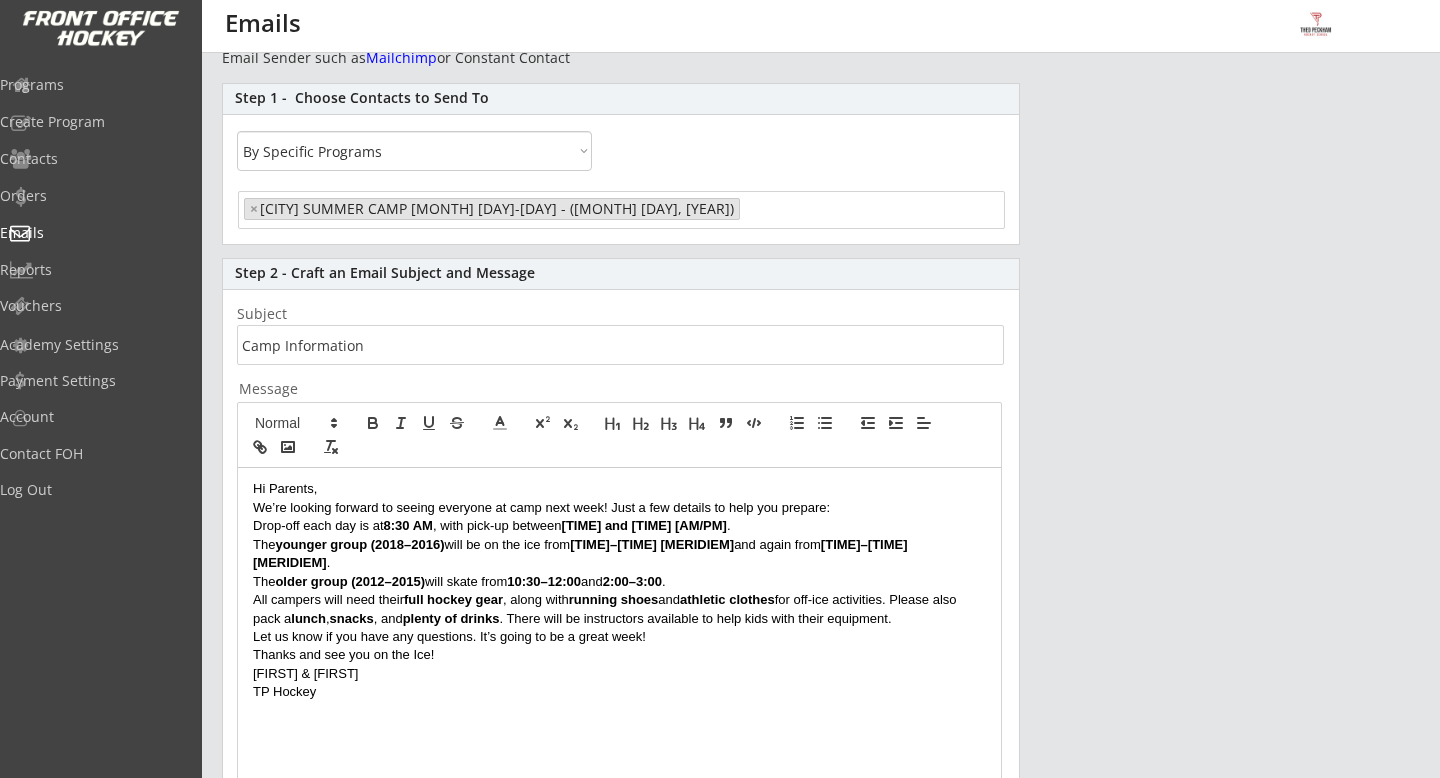 click on "All campers will need their full hockey gear, along with running shoes and athletic clothes for off-ice activities. Please also pack a lunch, snacks, and plenty of drinks. There will be instructors available to help kids with their equipment." at bounding box center [619, 609] 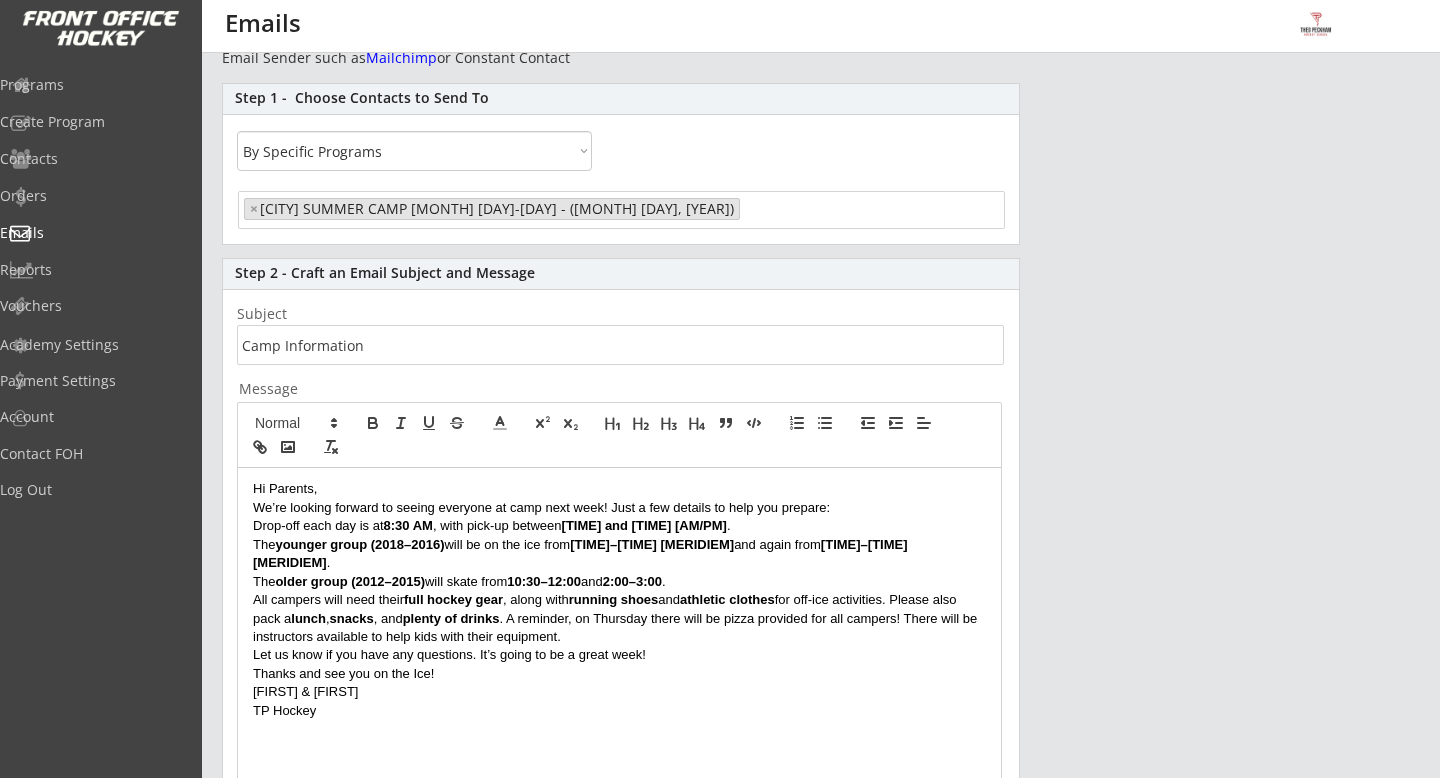 scroll, scrollTop: 0, scrollLeft: 0, axis: both 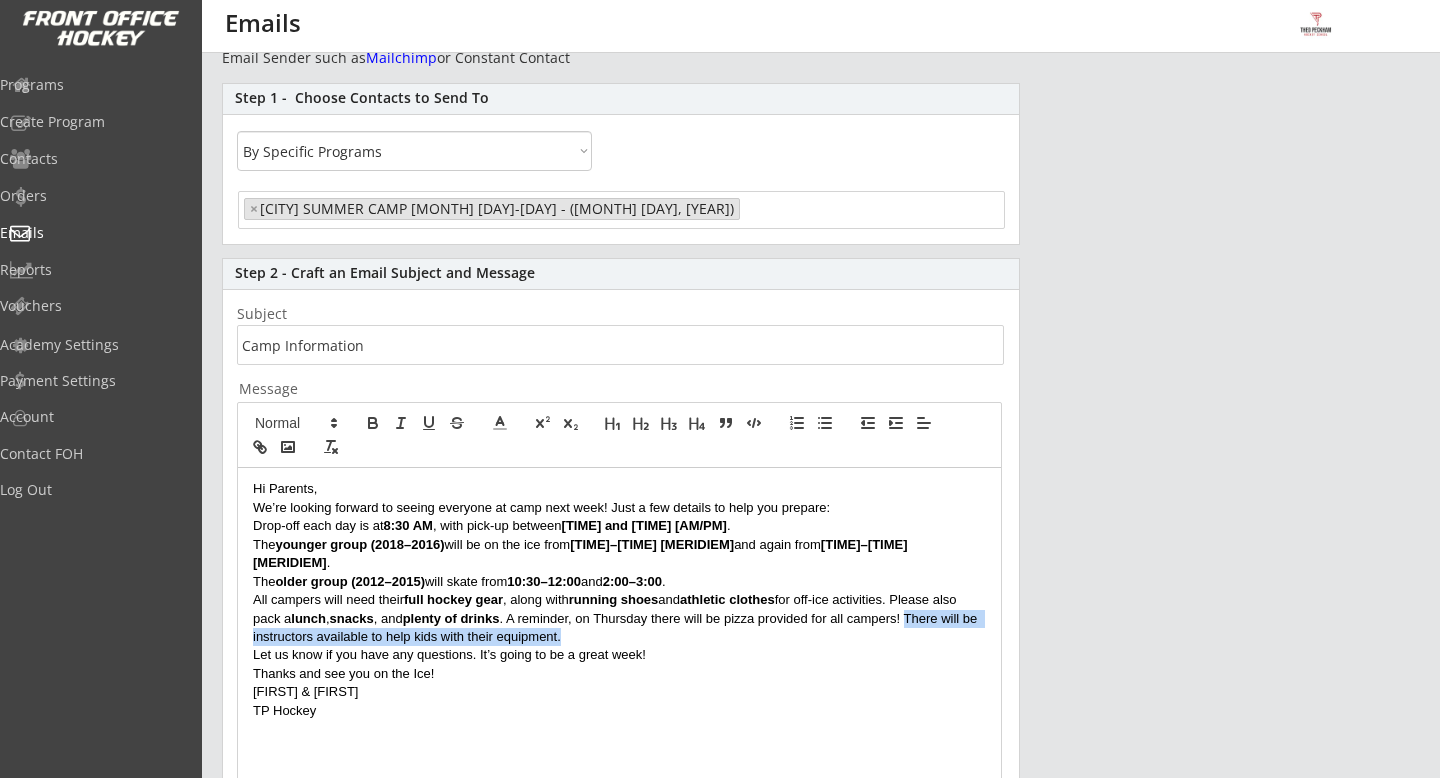 drag, startPoint x: 915, startPoint y: 606, endPoint x: 934, endPoint y: 621, distance: 24.207438 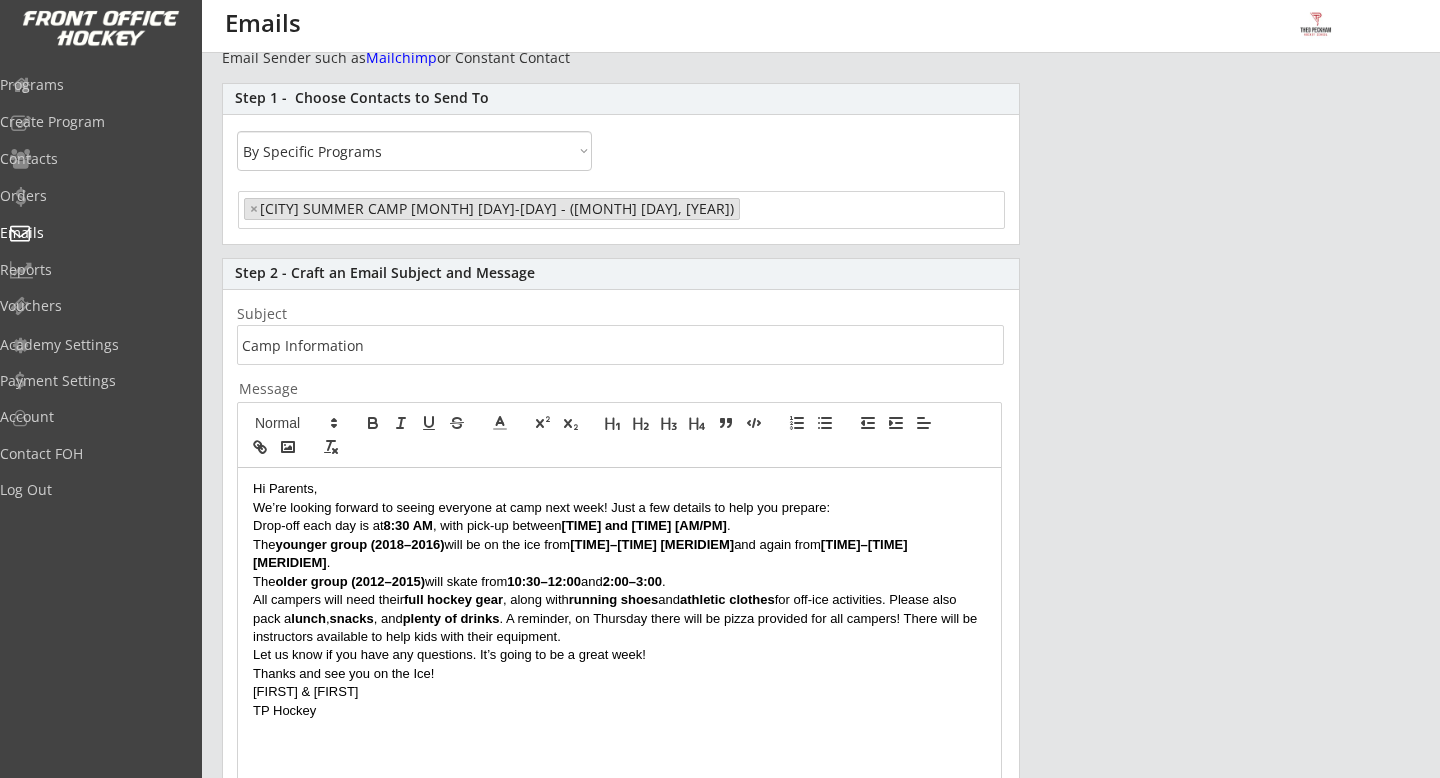 click on "The  older group (2012–2015)  will skate from  10:30–12:00  and  2:00–3:00 ." at bounding box center [619, 582] 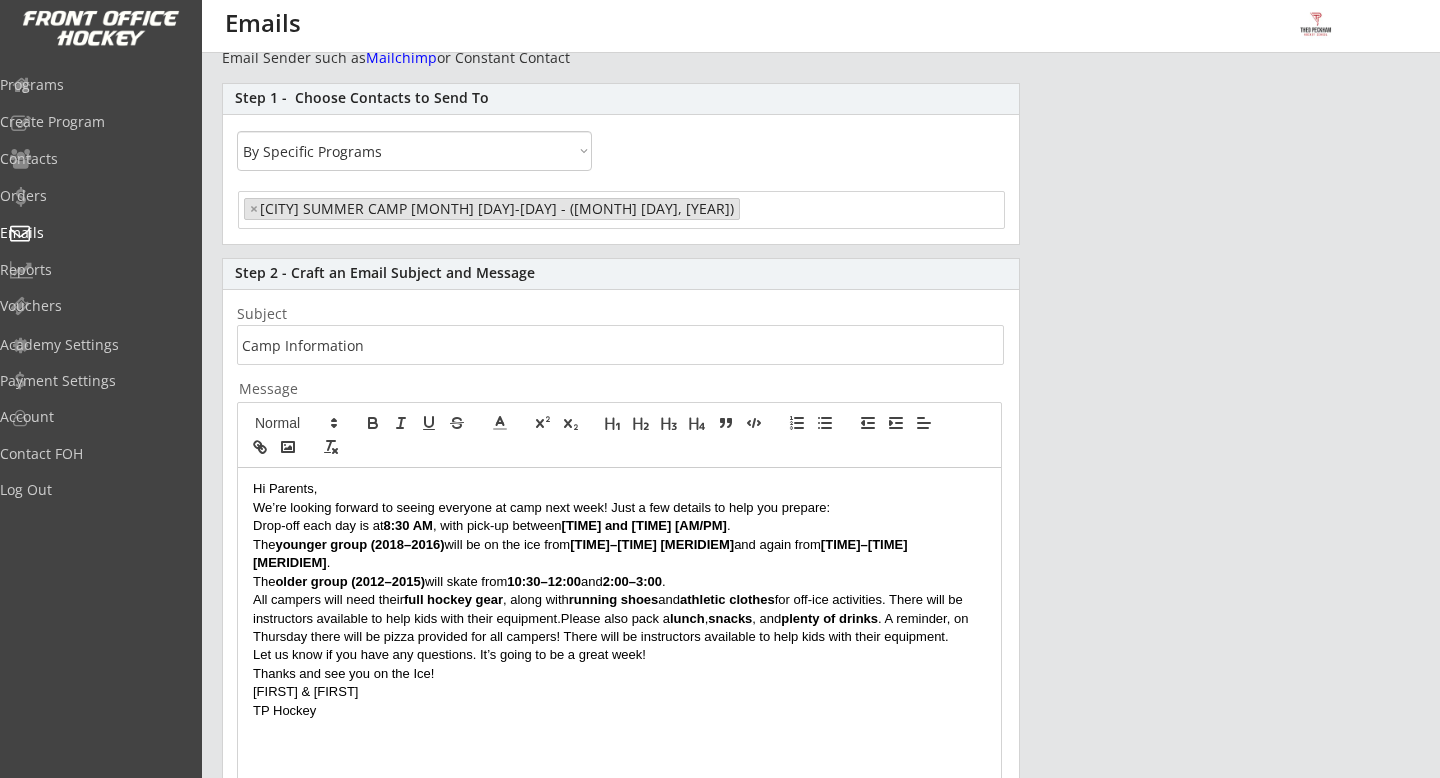 scroll, scrollTop: 0, scrollLeft: 0, axis: both 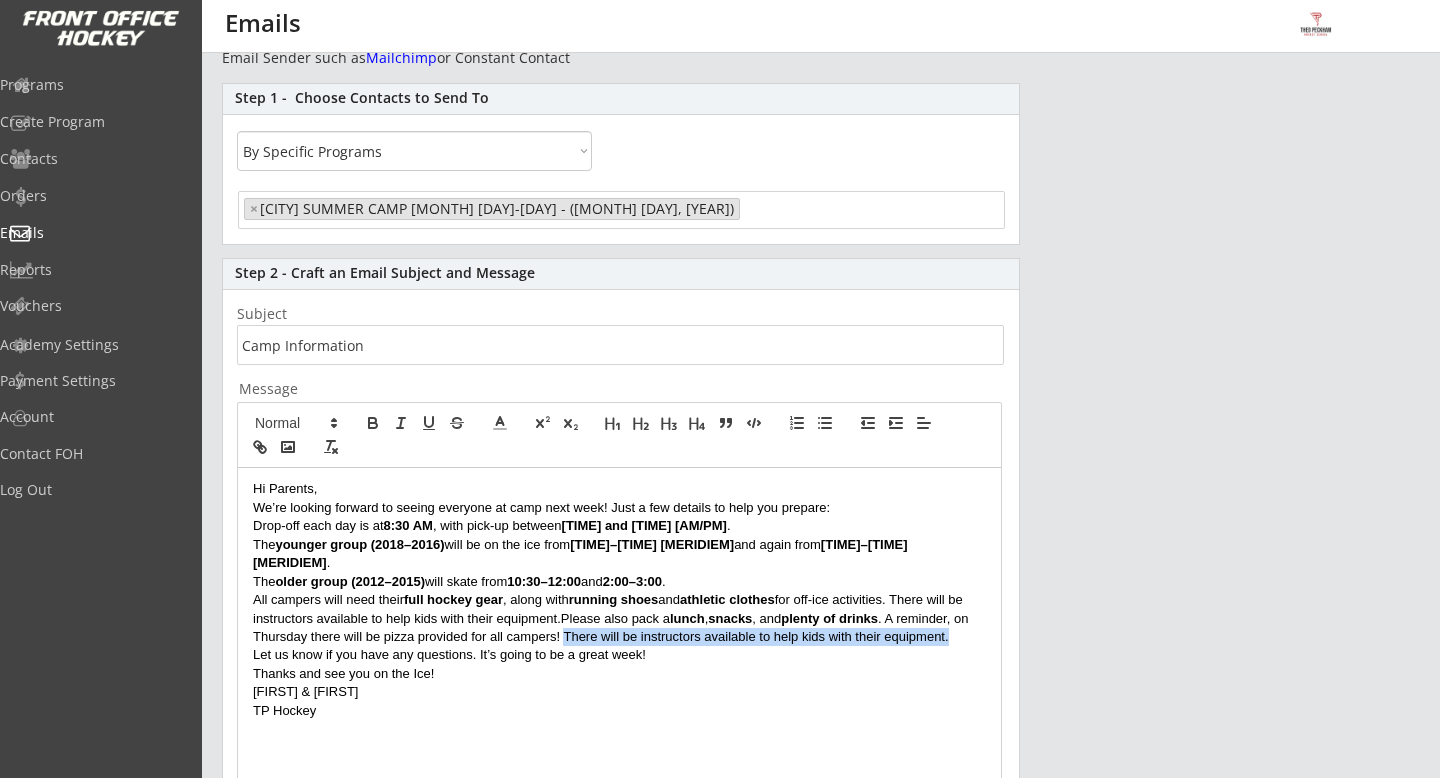 drag, startPoint x: 566, startPoint y: 616, endPoint x: 982, endPoint y: 619, distance: 416.0108 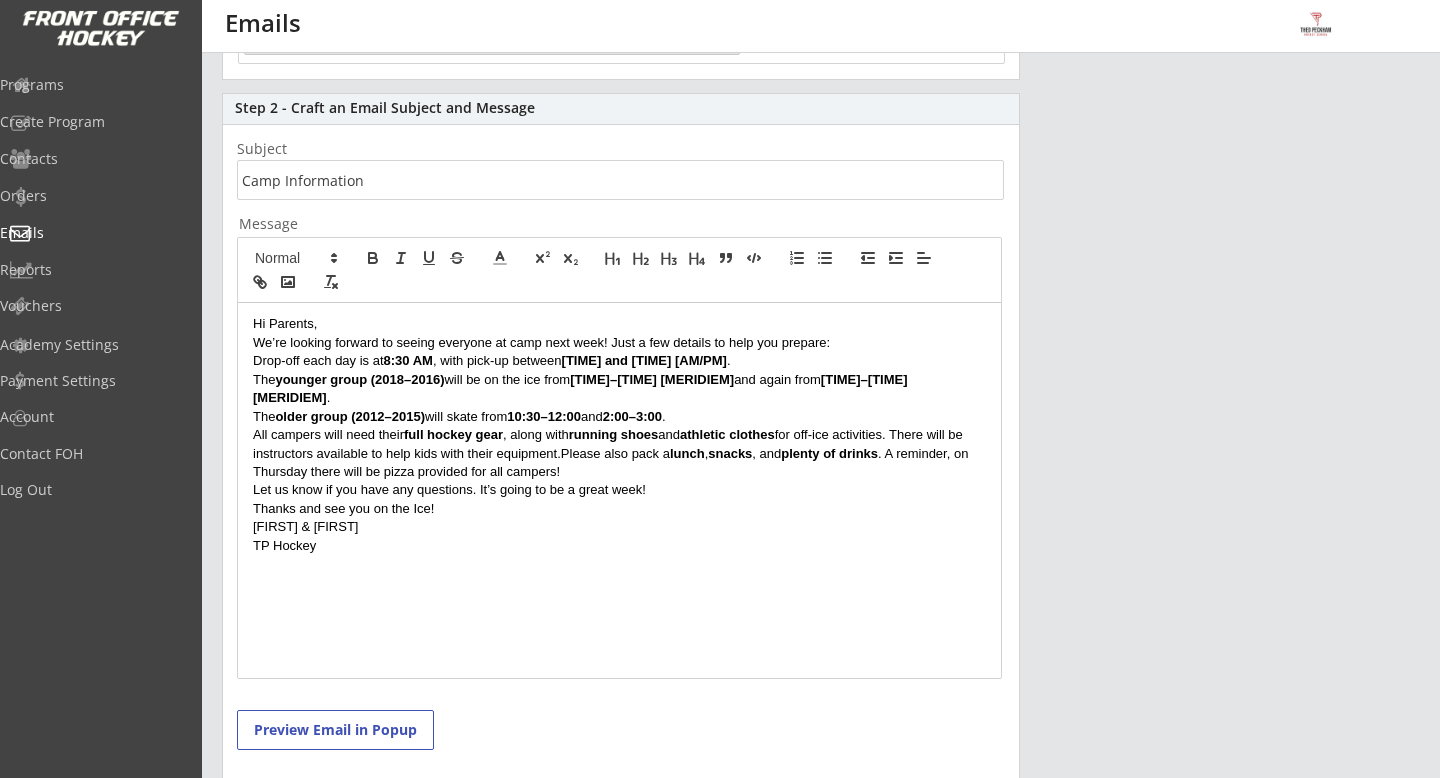 scroll, scrollTop: 320, scrollLeft: 0, axis: vertical 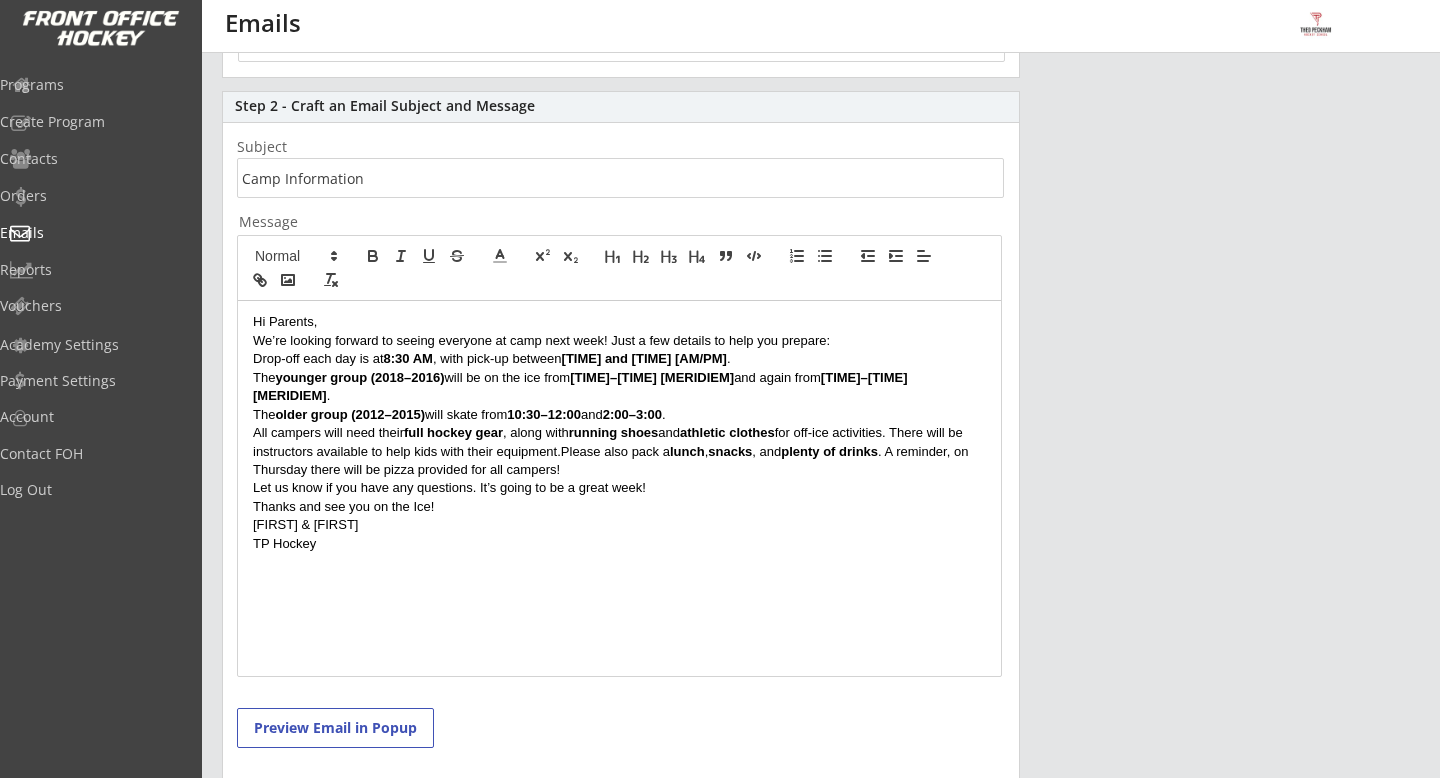 click on "All campers will need their full hockey gear , along with running shoes and athletic clothes for off-ice activities. There will be instructors available to help kids with their equipment.Please also pack a lunch , snacks , and plenty of drinks . A reminder, on Thursday there will be pizza provided for all campers!" at bounding box center (619, 451) 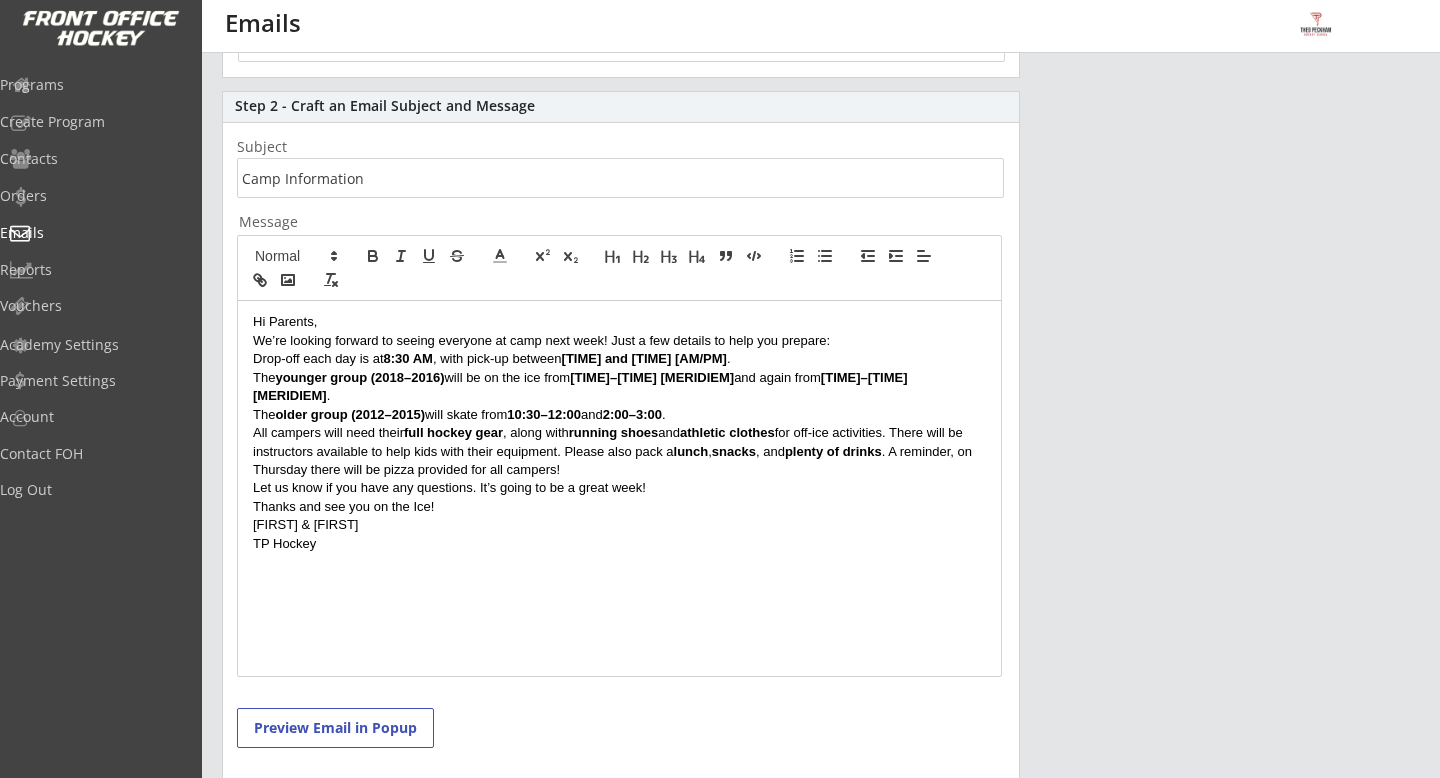 click on "All campers will need their full hockey gear , along with running shoes and athletic clothes for off-ice activities. There will be instructors available to help kids with their equipment. Please also pack a lunch , snacks , and plenty of drinks . A reminder, on Thursday there will be pizza provided for all campers!" at bounding box center [619, 451] 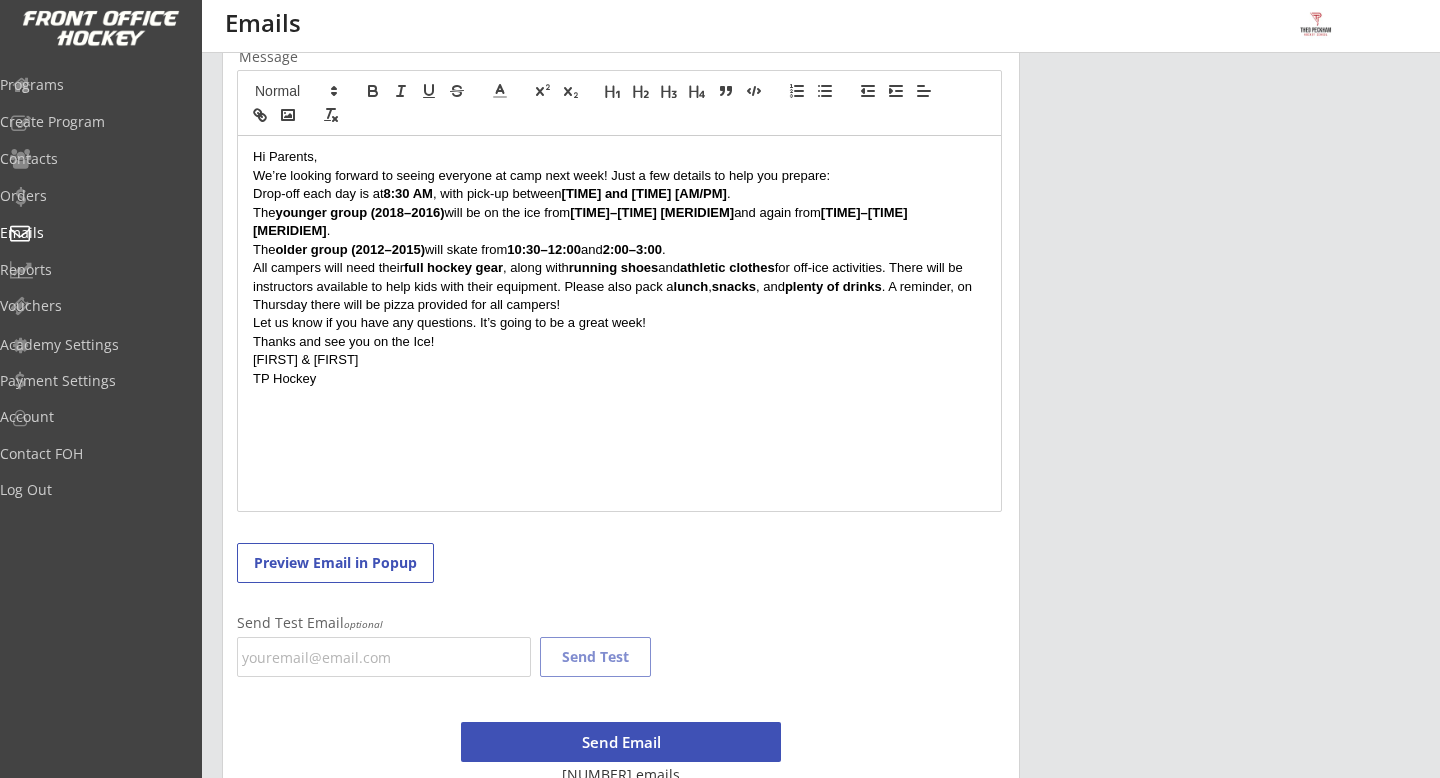 scroll, scrollTop: 520, scrollLeft: 0, axis: vertical 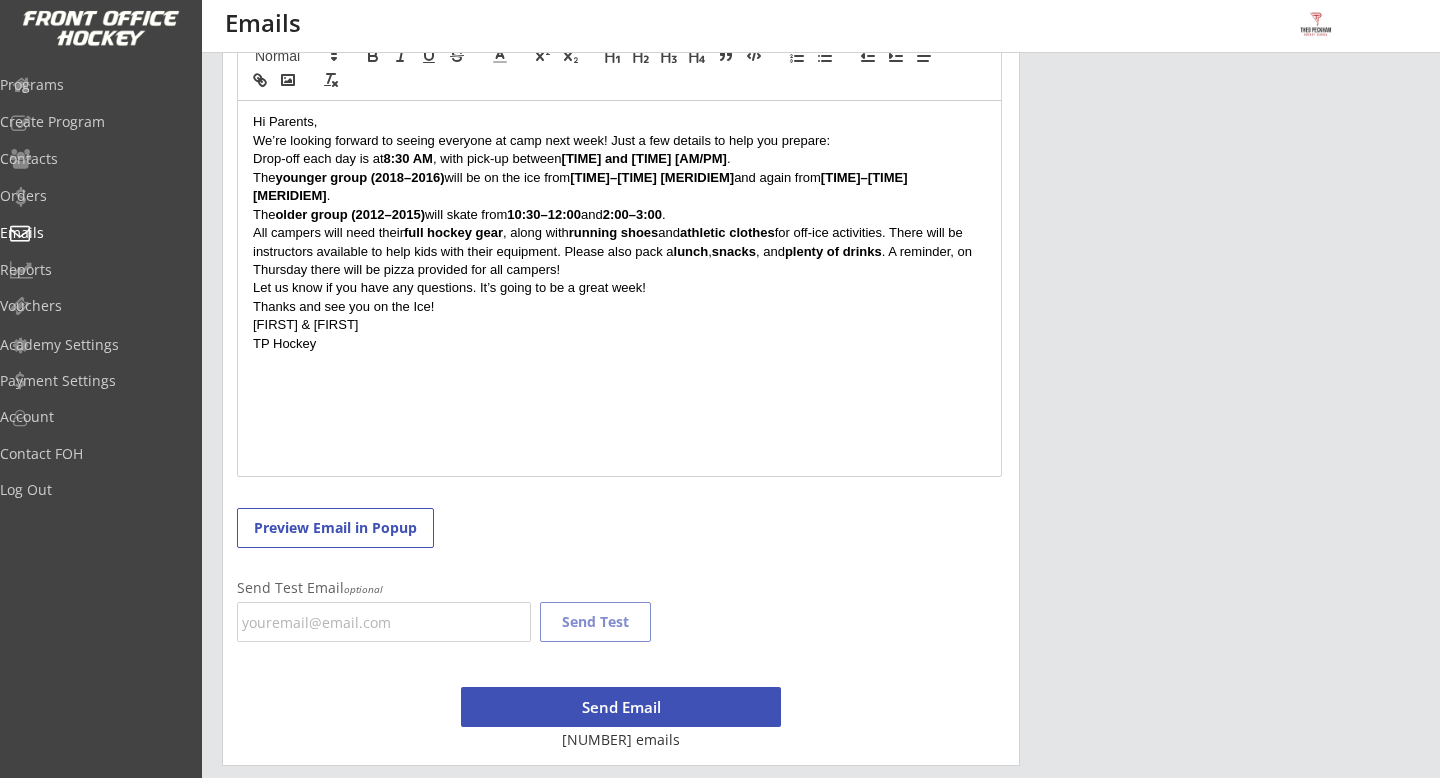 click on "Send Email" at bounding box center [621, 707] 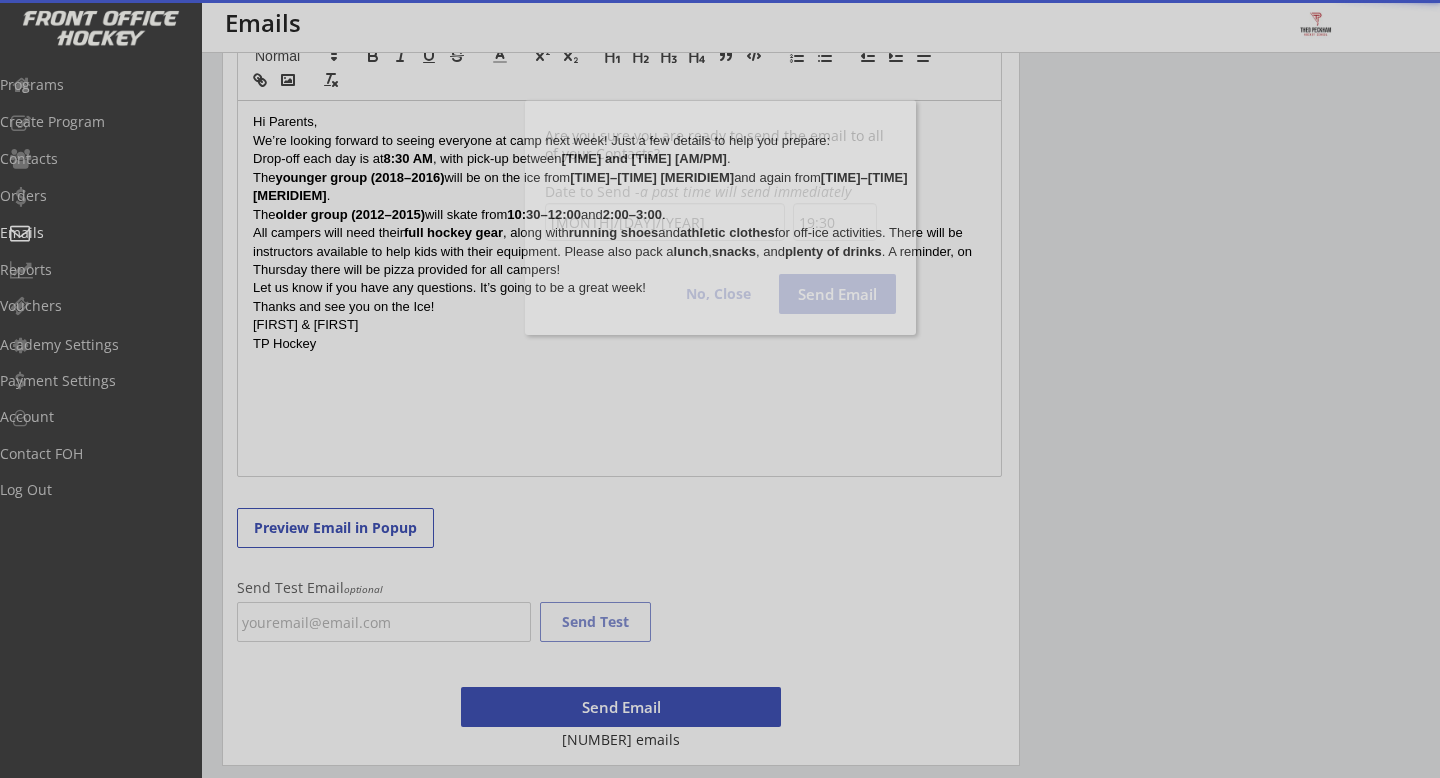 scroll, scrollTop: 1188, scrollLeft: 0, axis: vertical 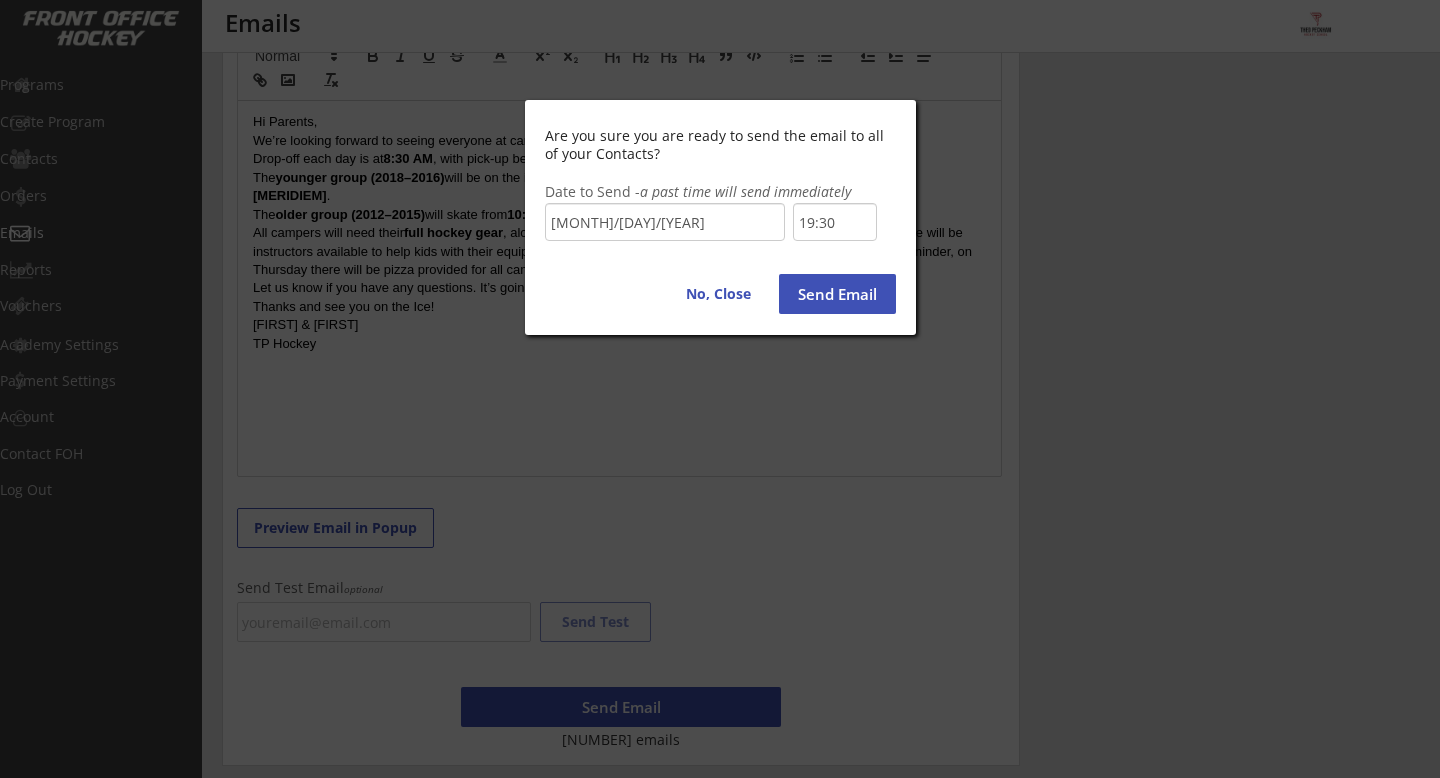 click on "Send Email" at bounding box center (719, 294) 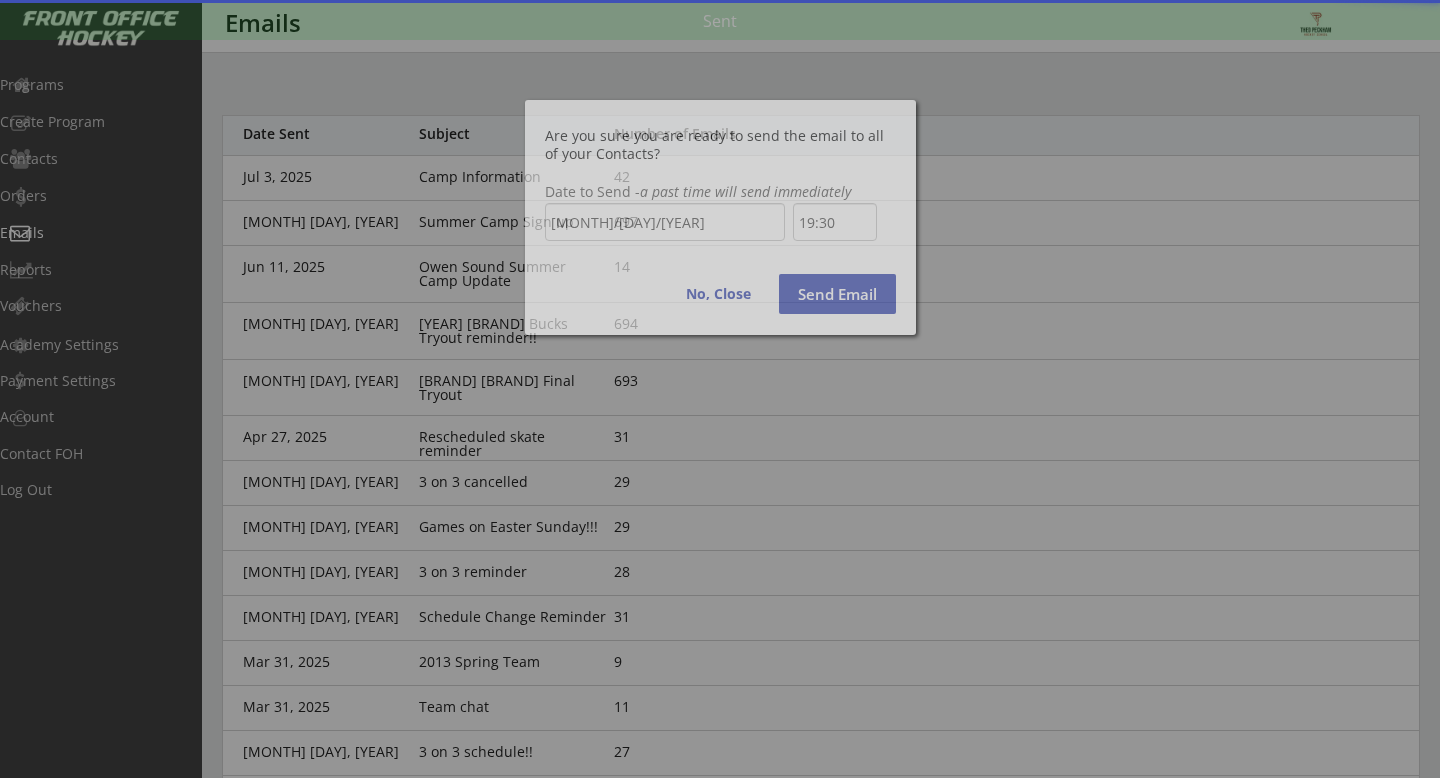 scroll, scrollTop: 0, scrollLeft: 0, axis: both 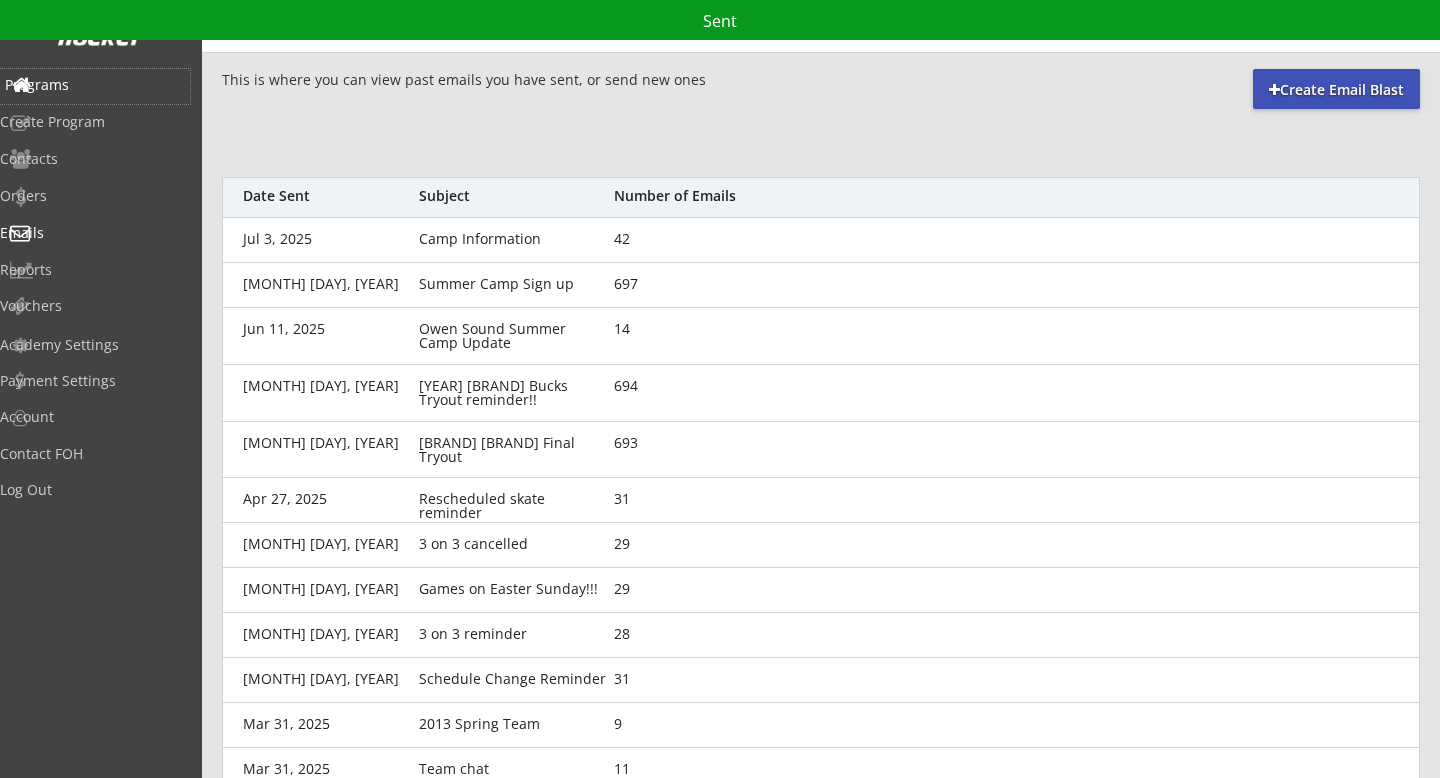 click on "Programs" at bounding box center (95, 85) 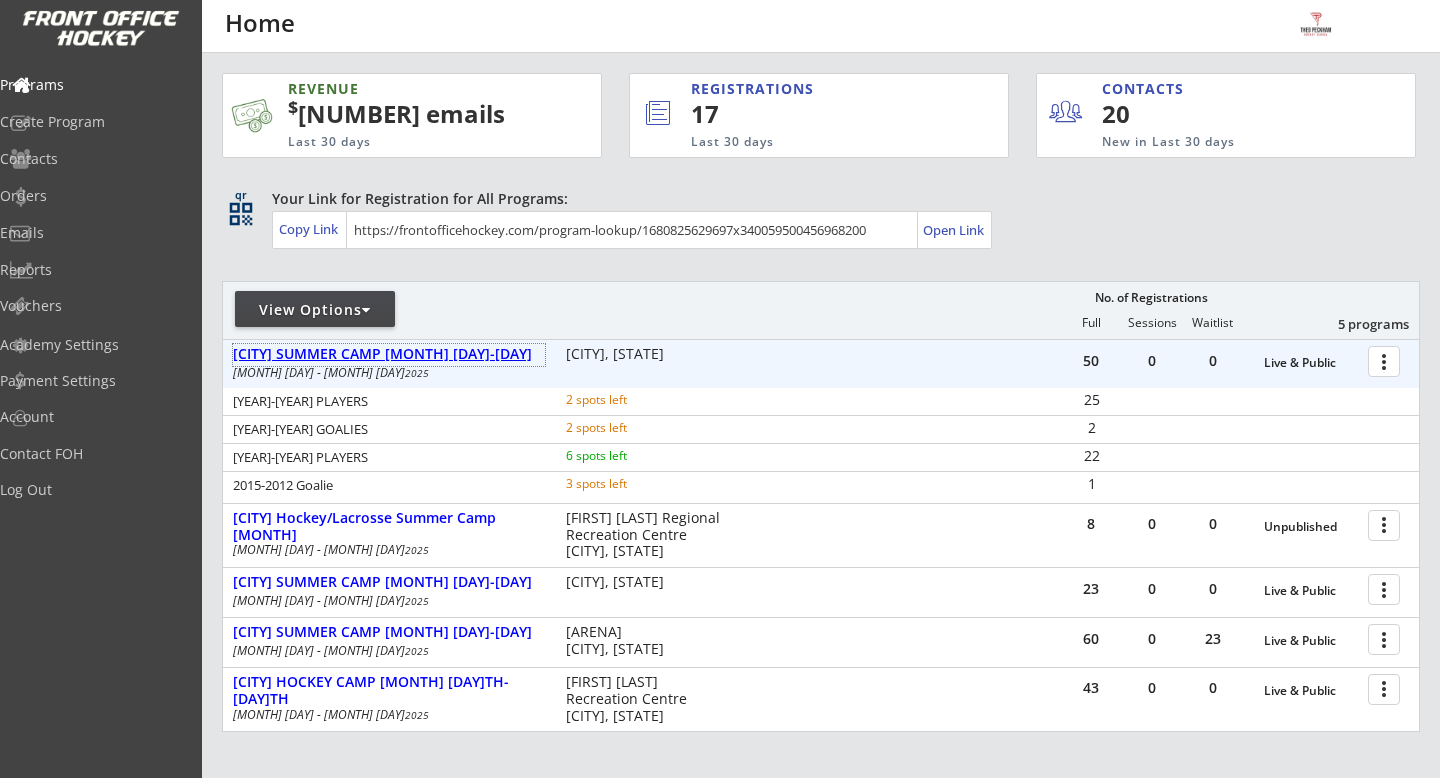 click on "[CITY] SUMMER CAMP [MONTH] [DAY]-[DAY]" at bounding box center [389, 354] 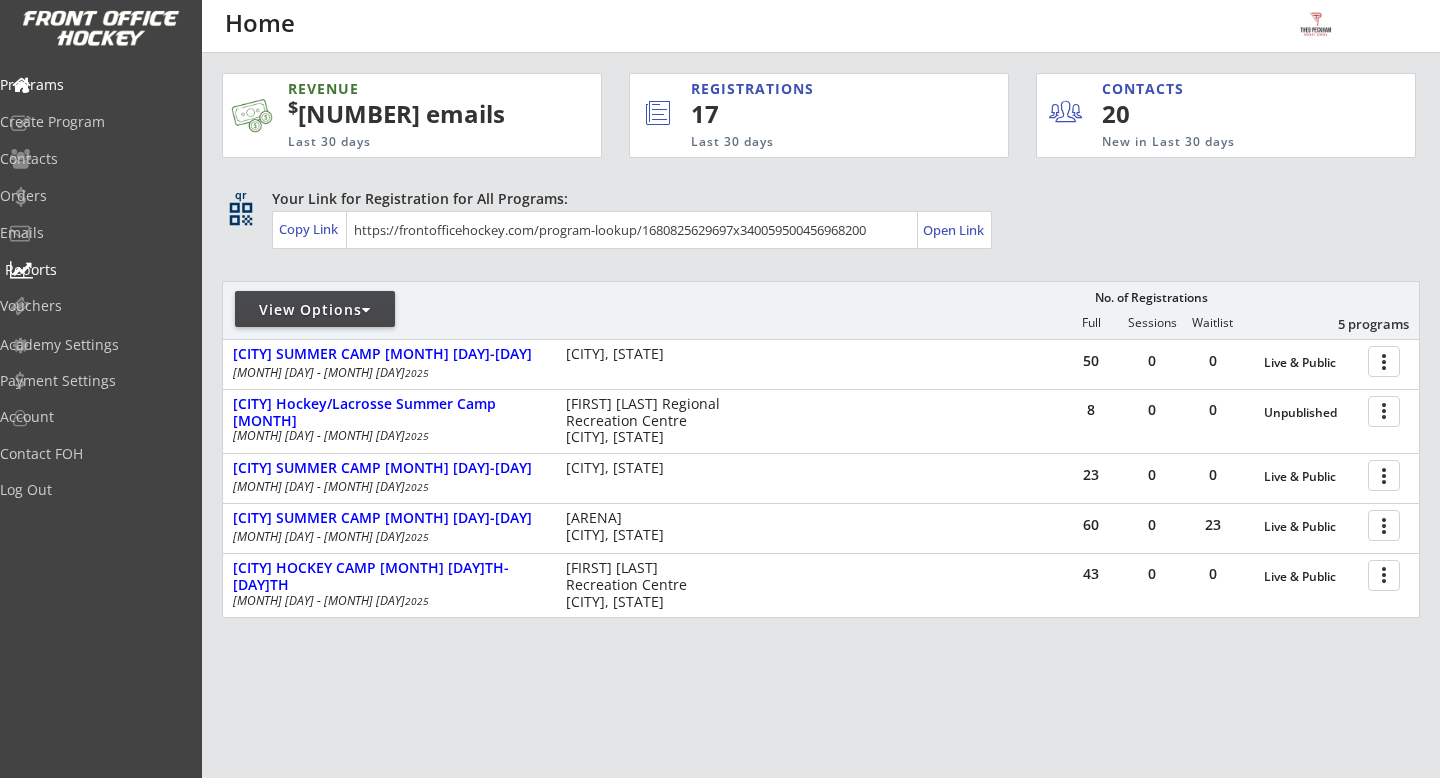 click on "Reports" at bounding box center (95, 270) 